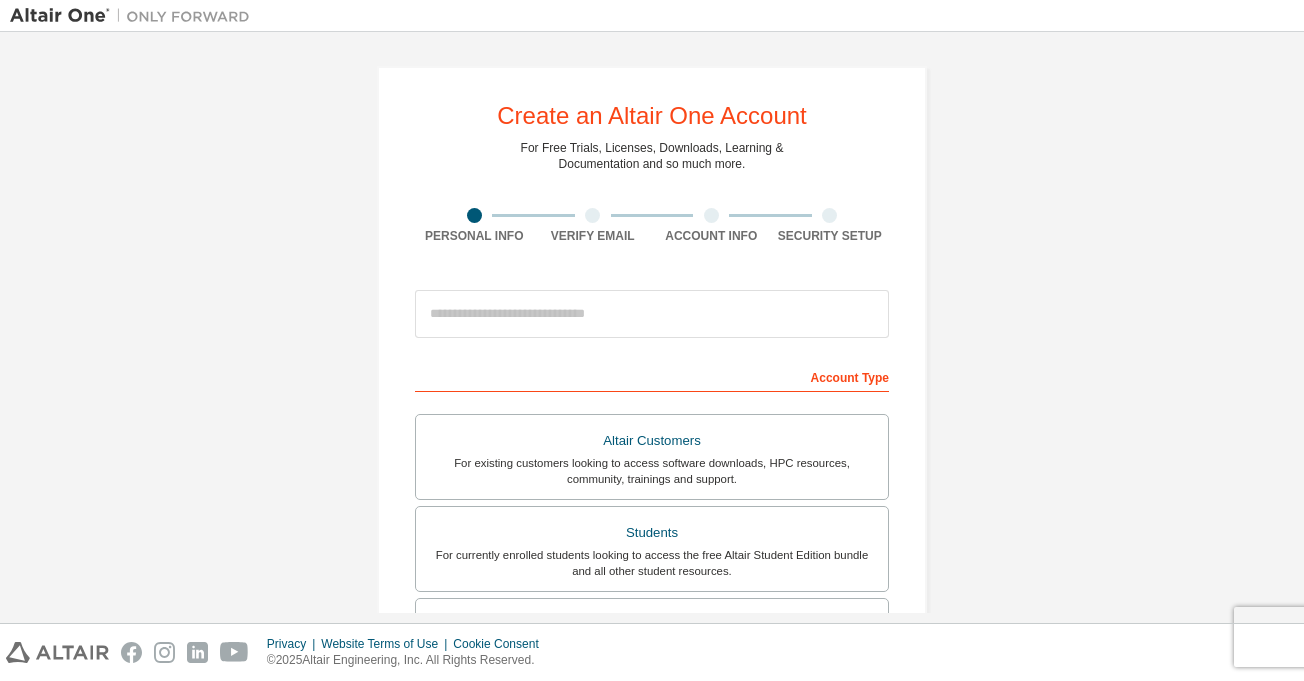 scroll, scrollTop: 0, scrollLeft: 0, axis: both 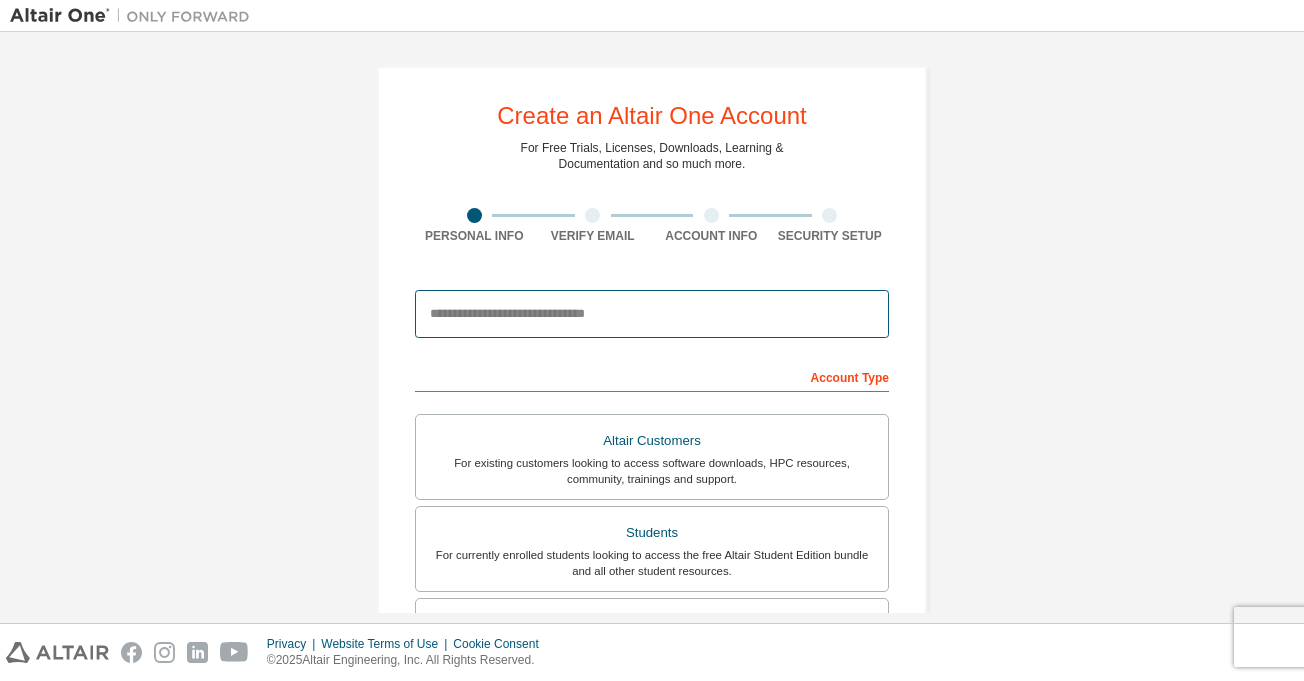 click at bounding box center (652, 314) 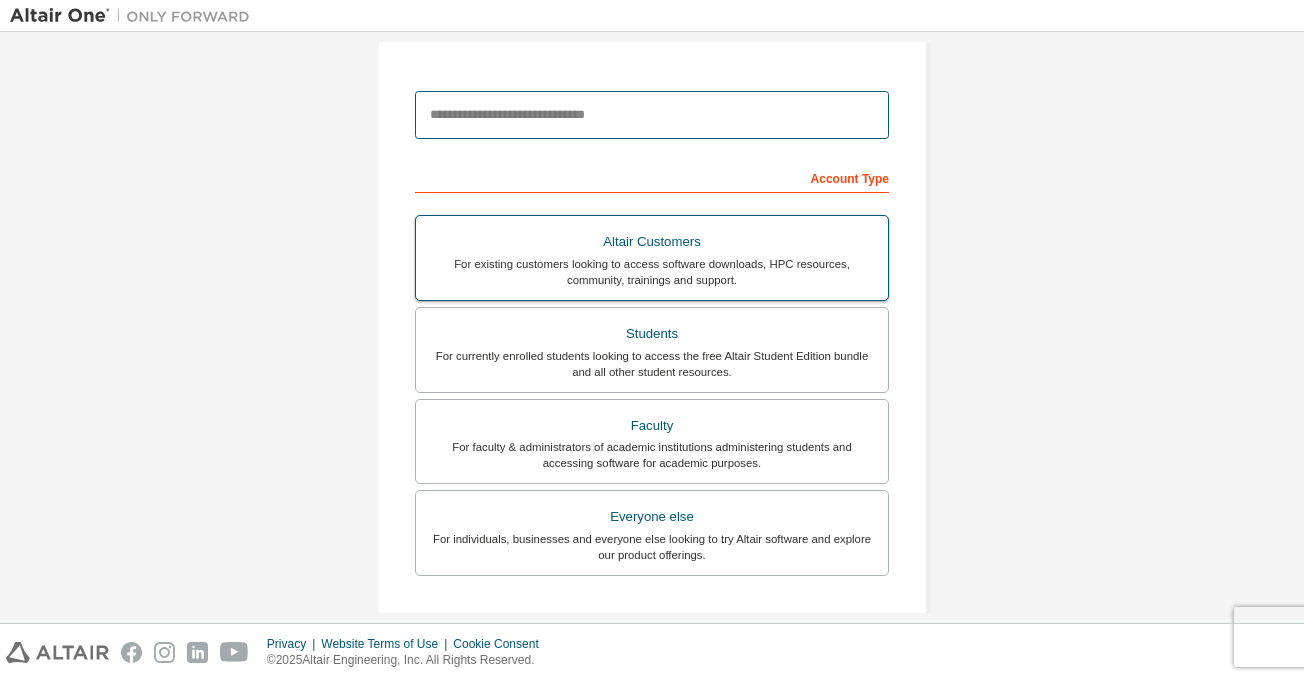 scroll, scrollTop: 188, scrollLeft: 0, axis: vertical 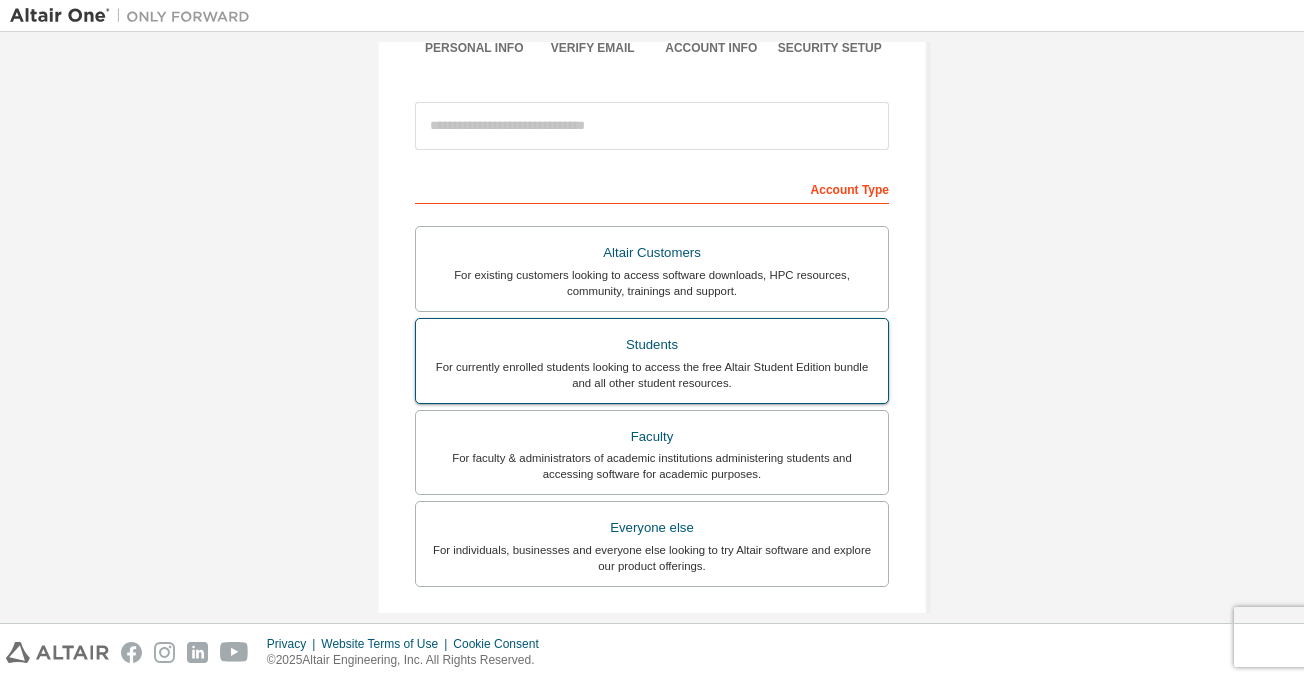 click on "For currently enrolled students looking to access the free Altair Student Edition bundle and all other student resources." at bounding box center (652, 375) 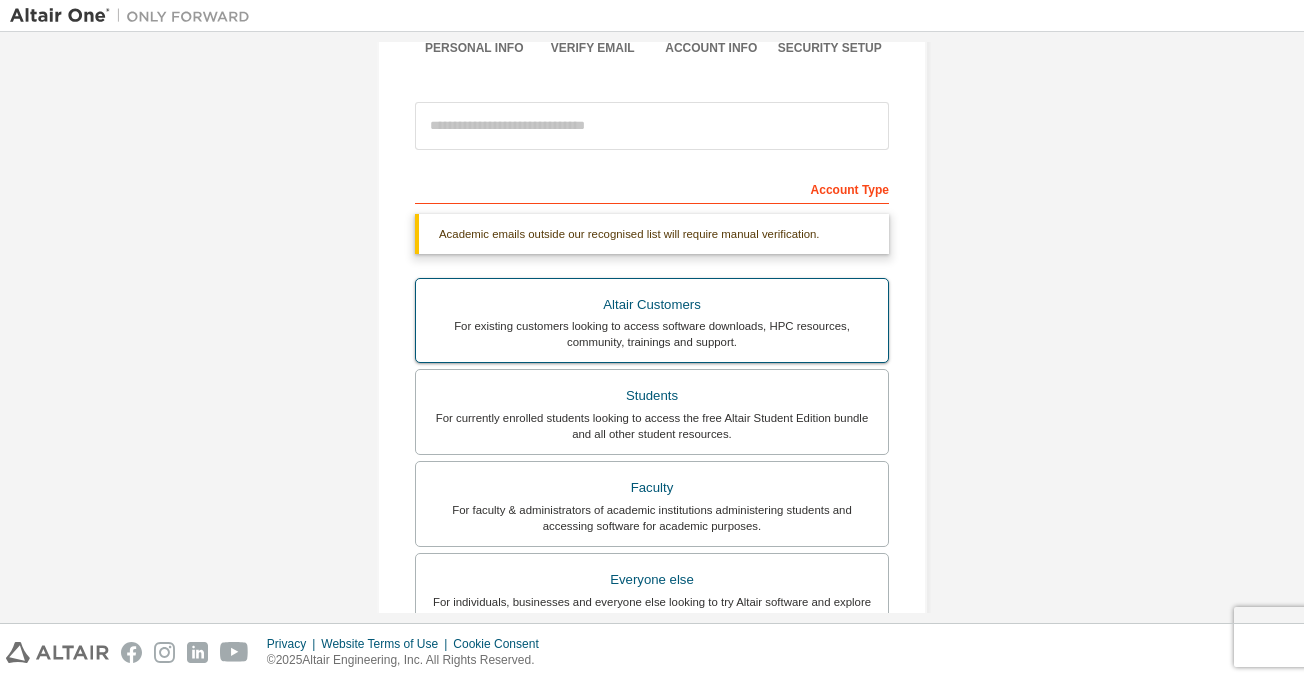 scroll, scrollTop: 540, scrollLeft: 0, axis: vertical 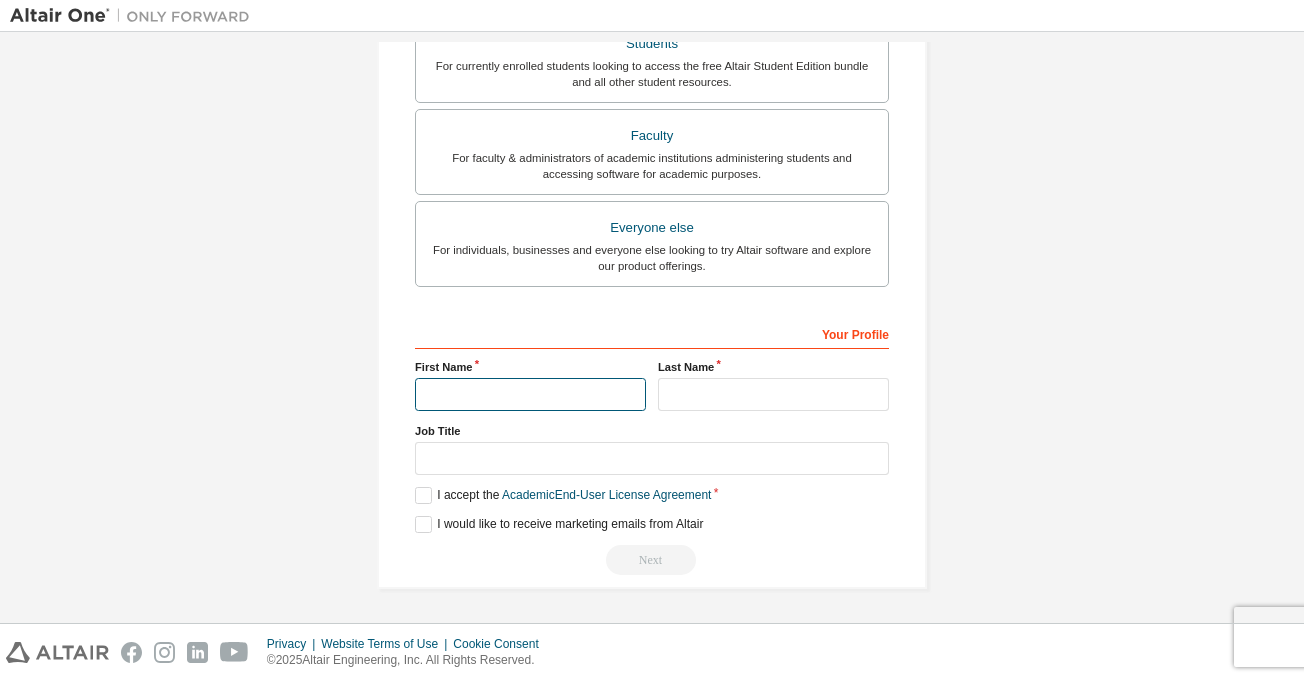 click at bounding box center [530, 394] 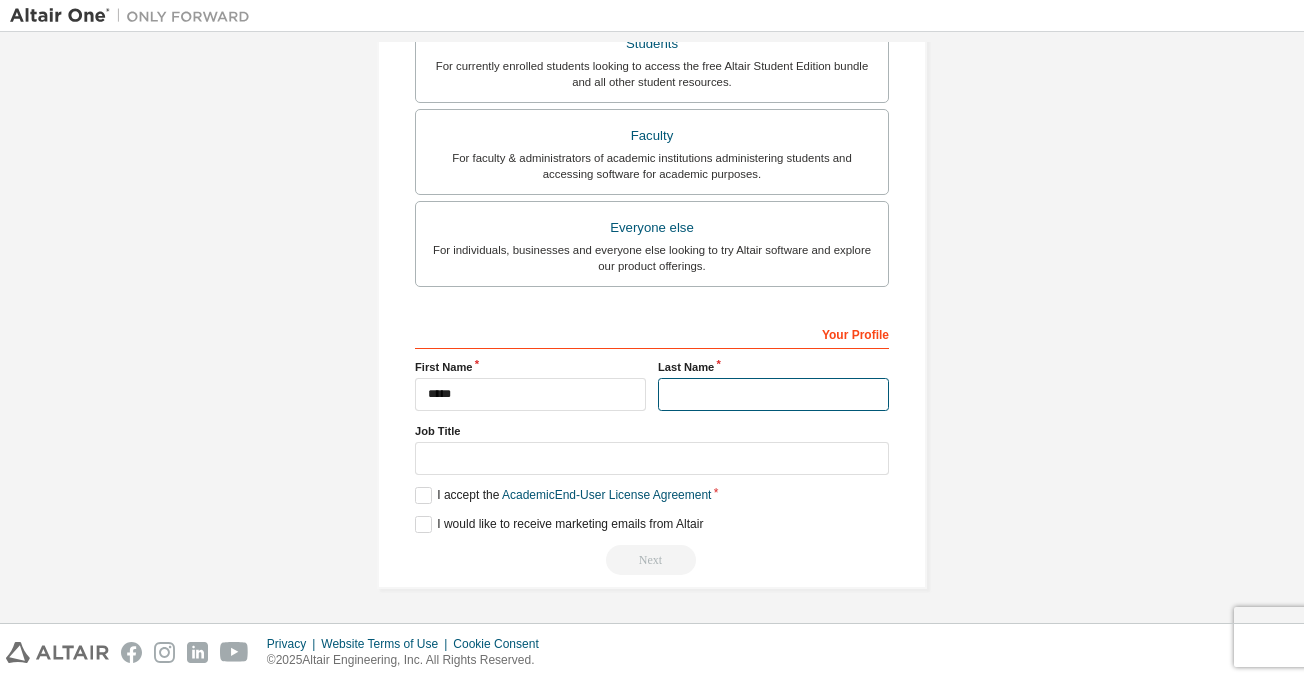 type on "*****" 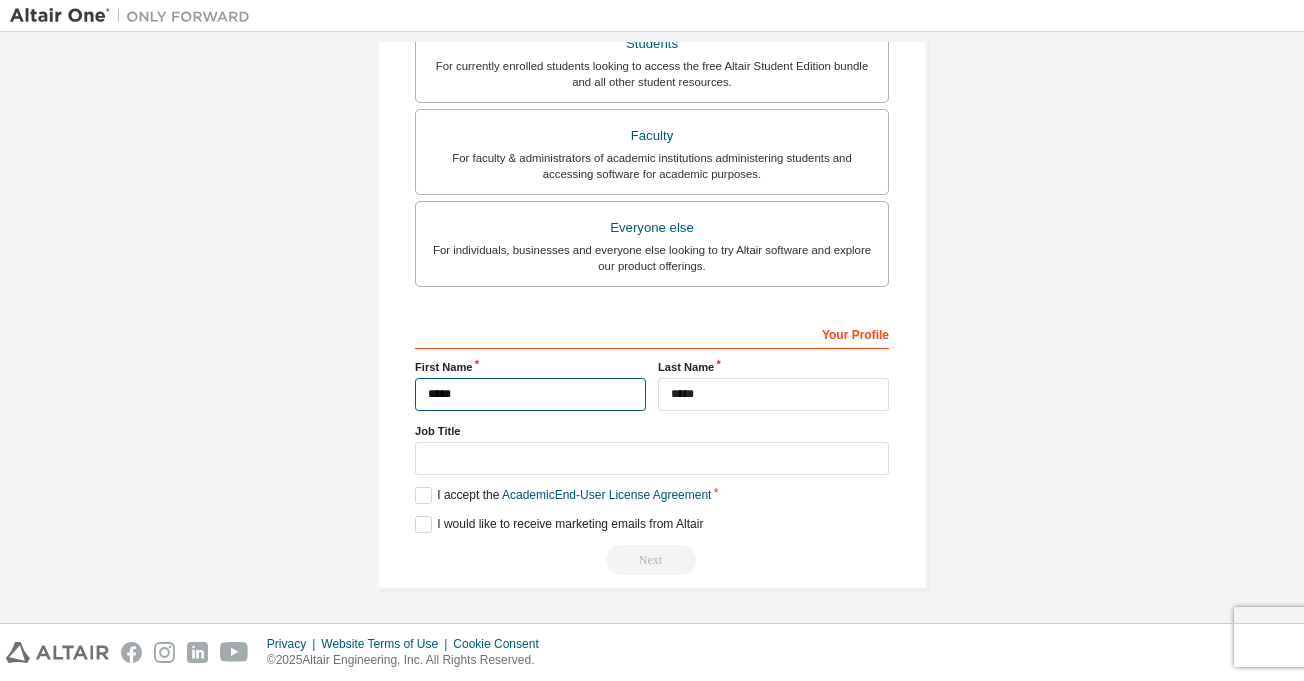 click on "*****" at bounding box center (530, 394) 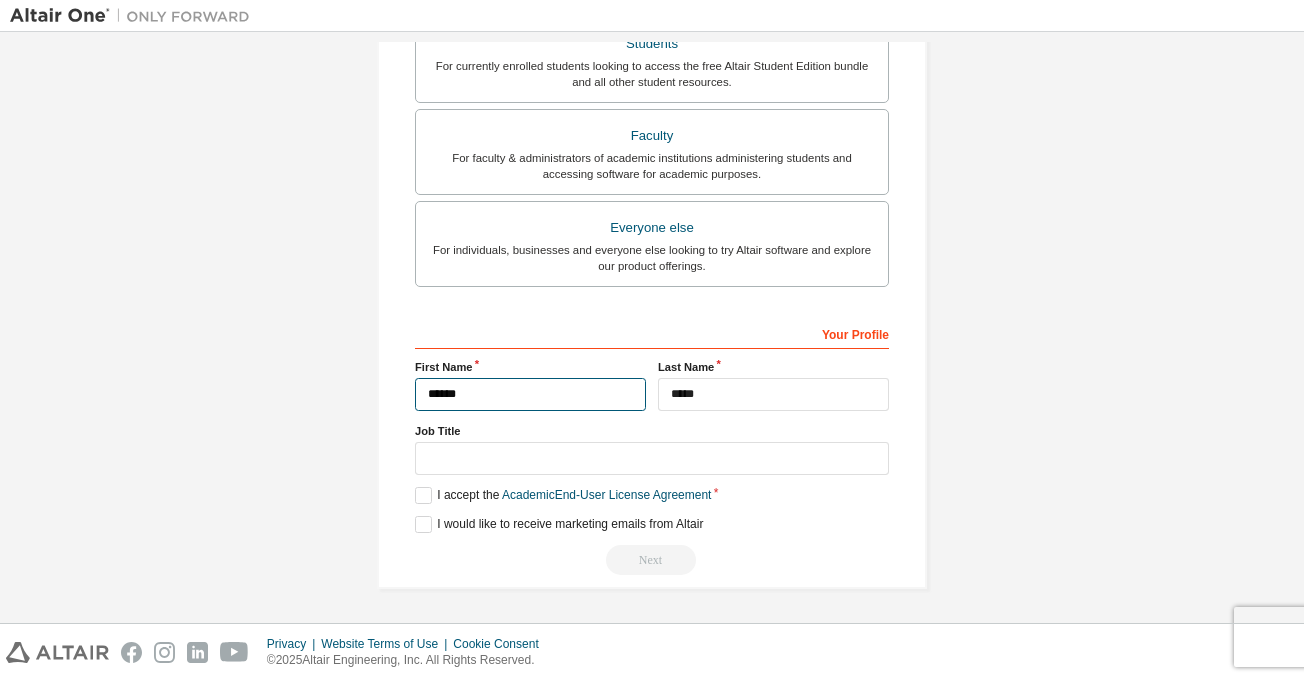 type on "*****" 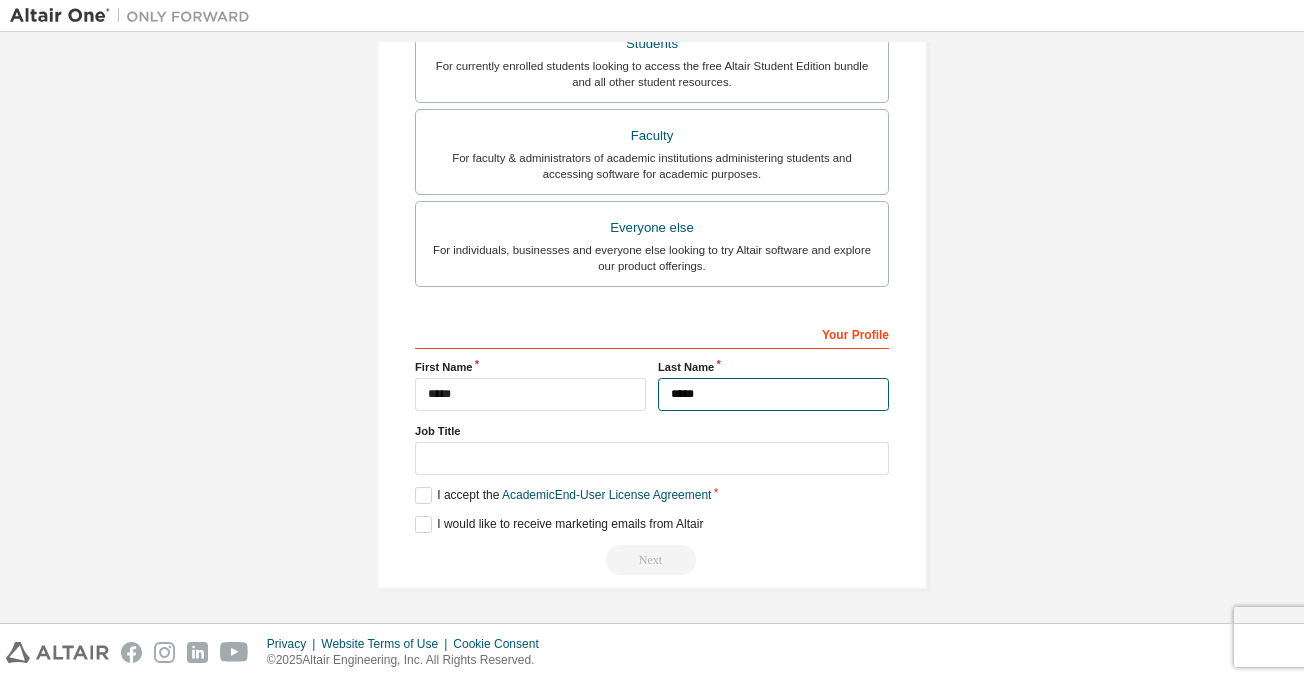click on "*****" at bounding box center (773, 394) 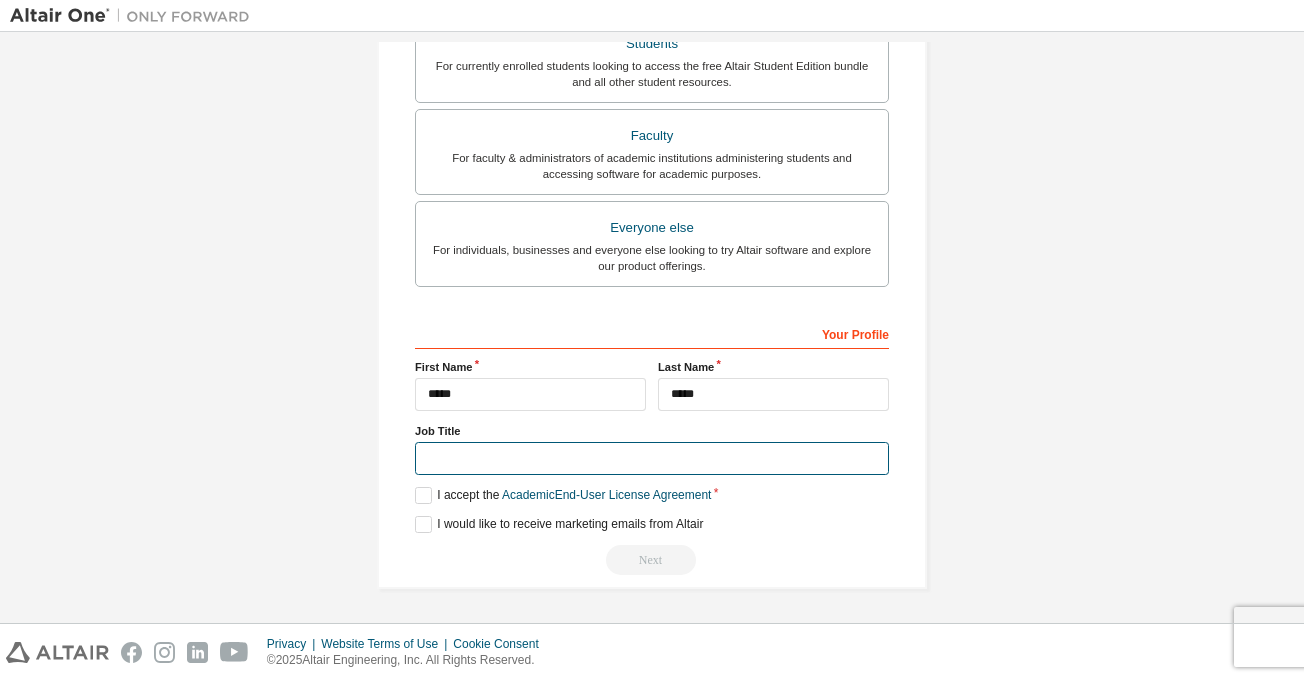 click at bounding box center [652, 458] 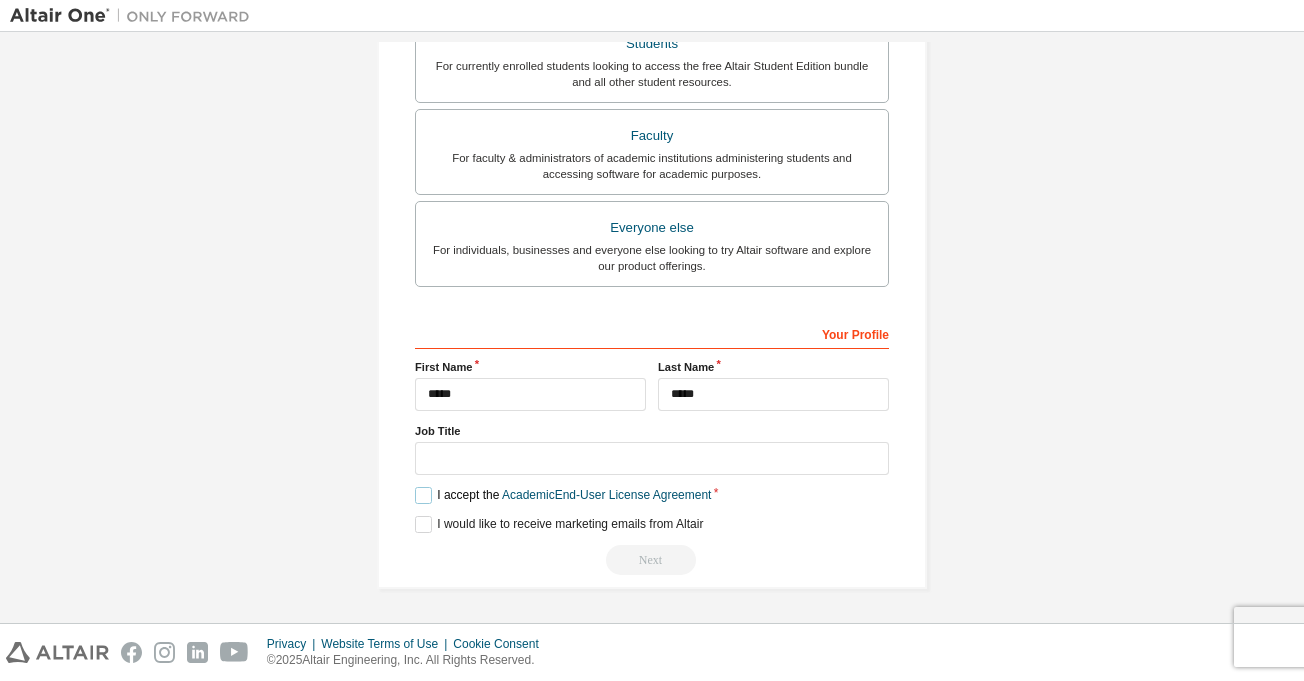 click on "I accept the   Academic   End-User License Agreement" at bounding box center [563, 495] 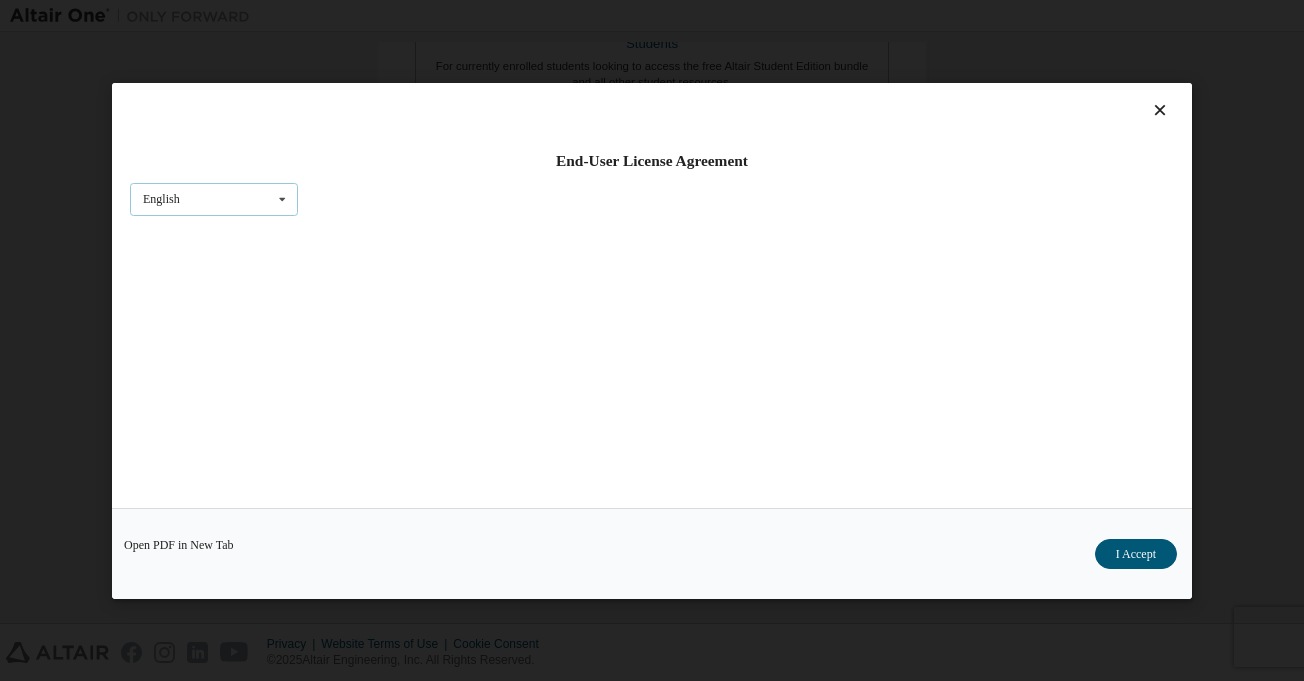click on "English English" at bounding box center [214, 198] 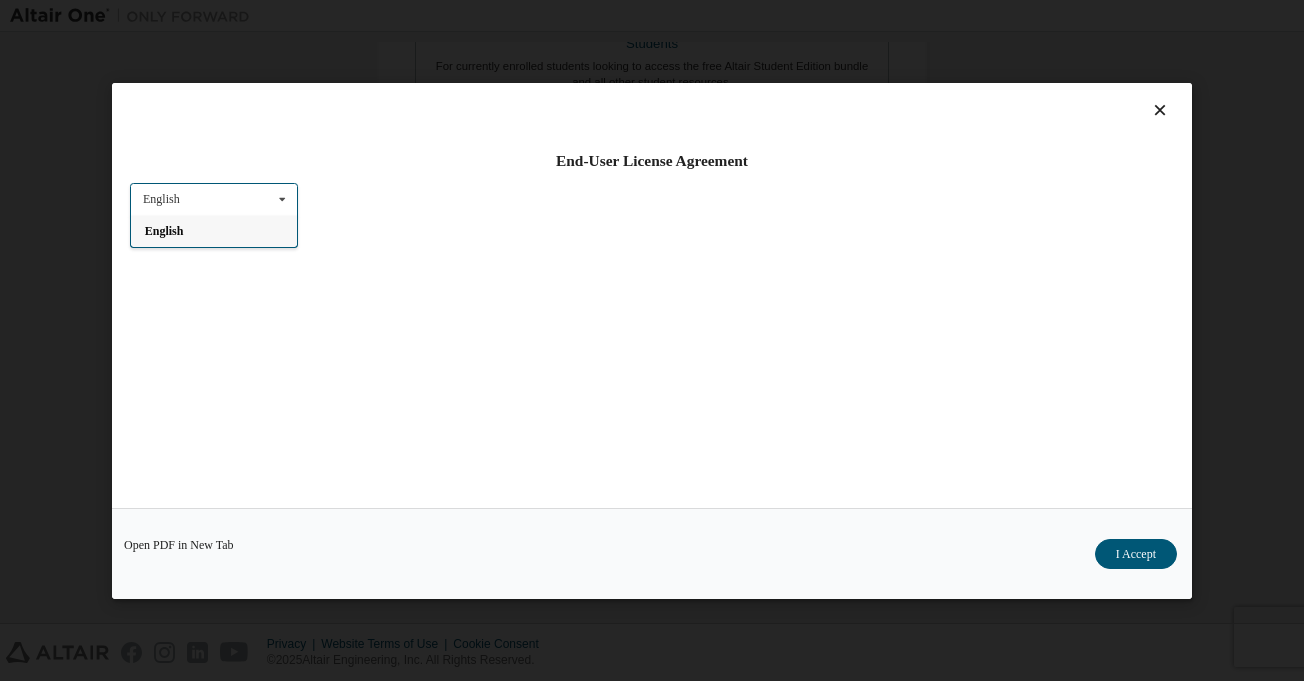 click on "English English" at bounding box center [214, 198] 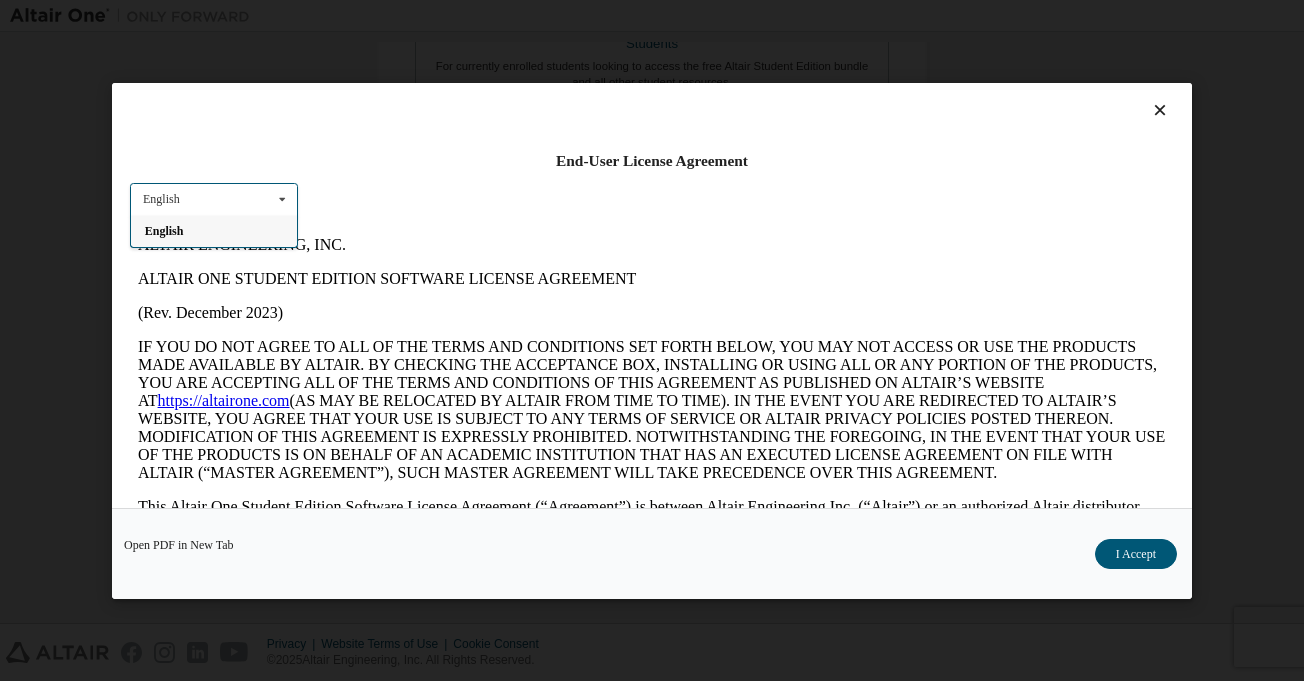 scroll, scrollTop: 0, scrollLeft: 0, axis: both 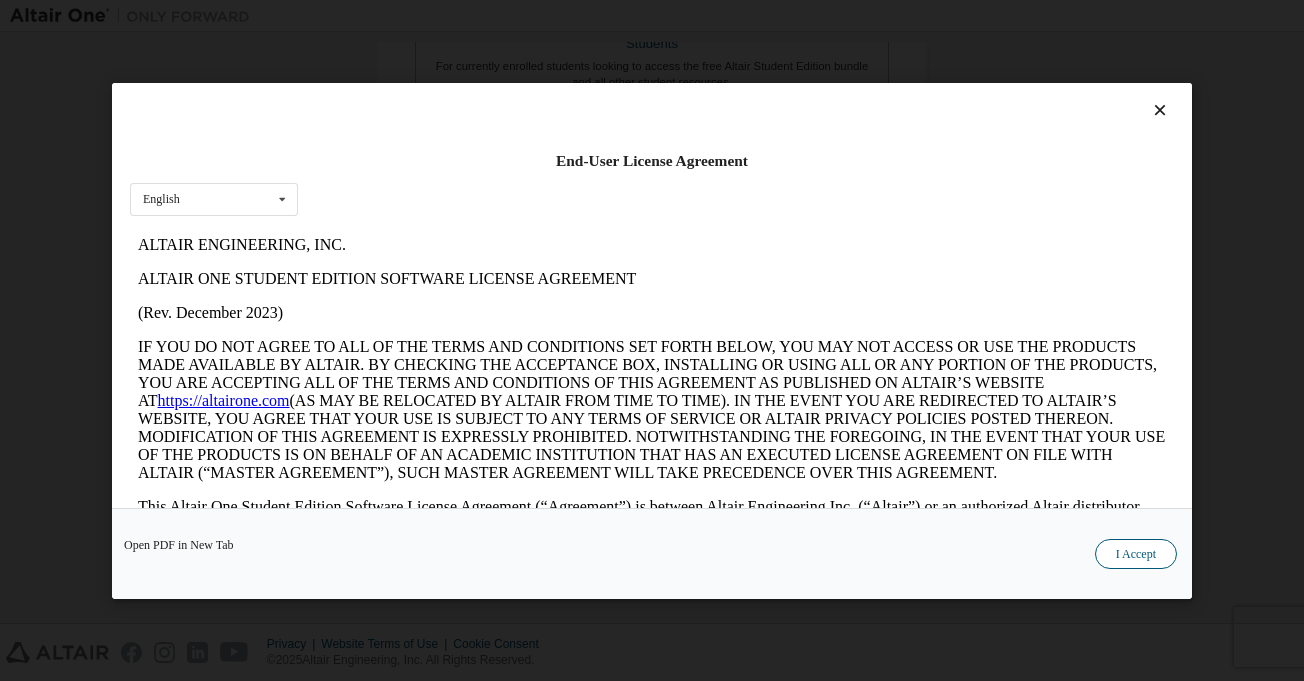 click on "I Accept" at bounding box center (1136, 553) 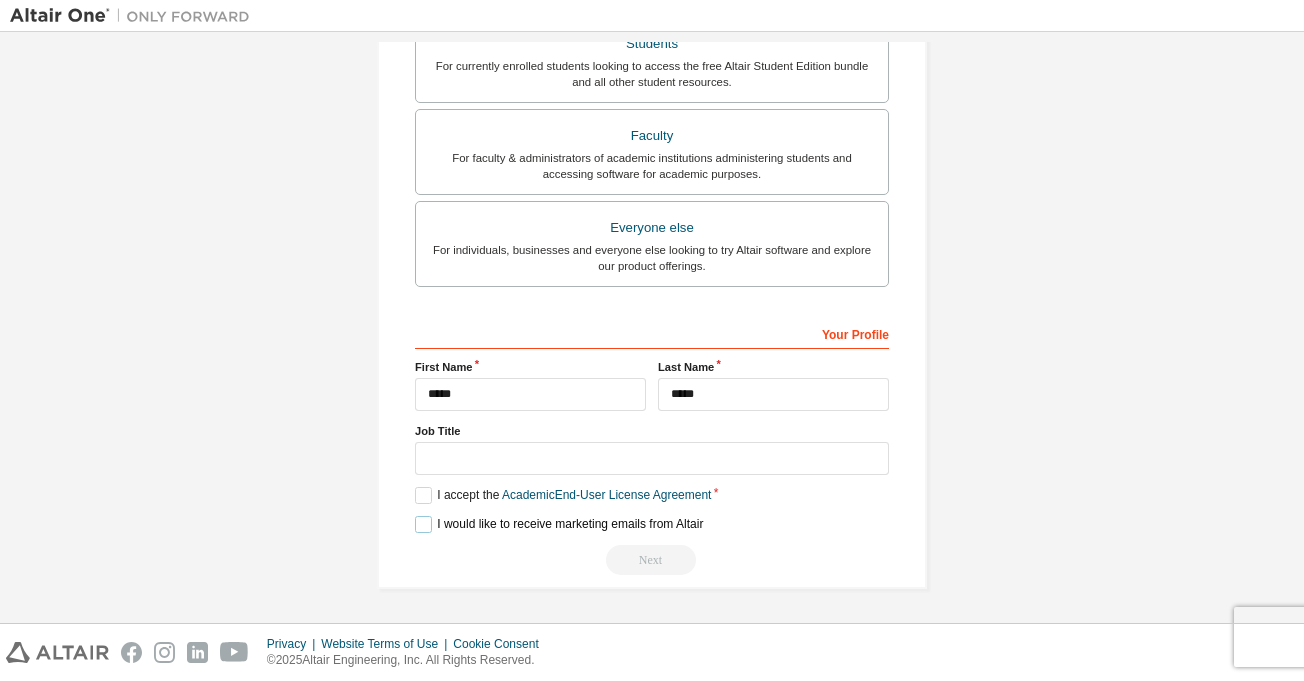 click on "I would like to receive marketing emails from Altair" at bounding box center (559, 524) 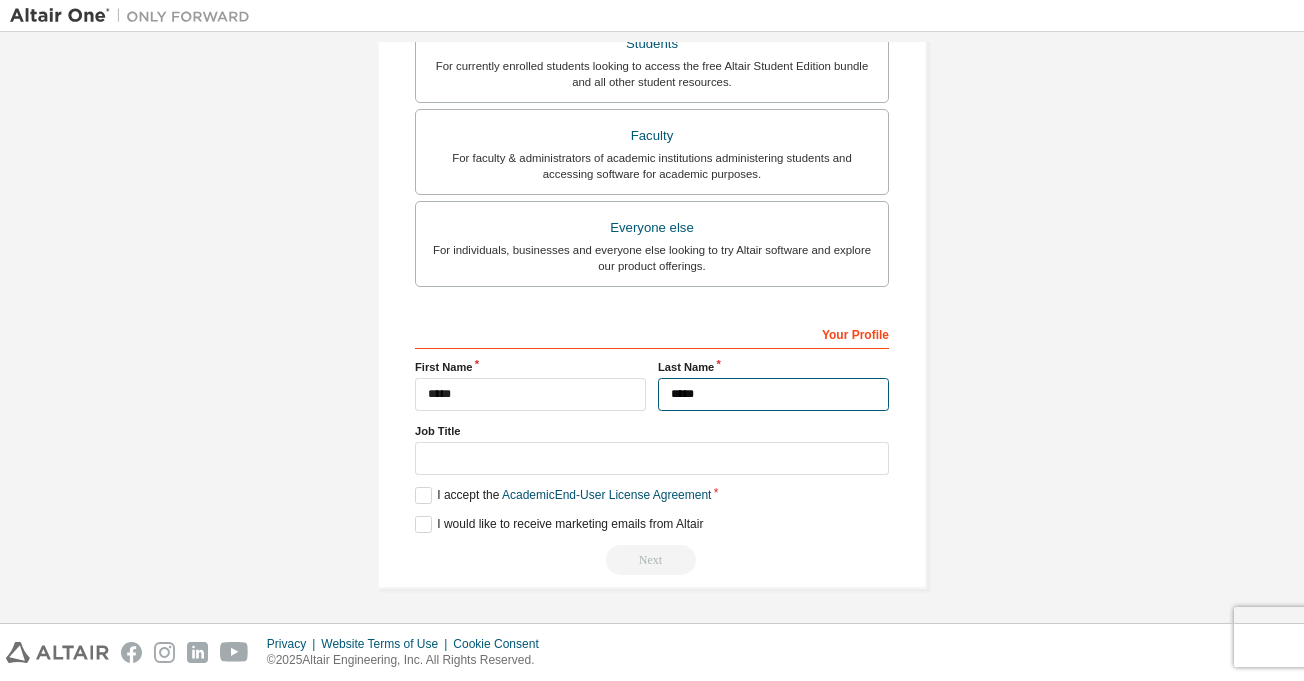 click on "*****" at bounding box center (773, 394) 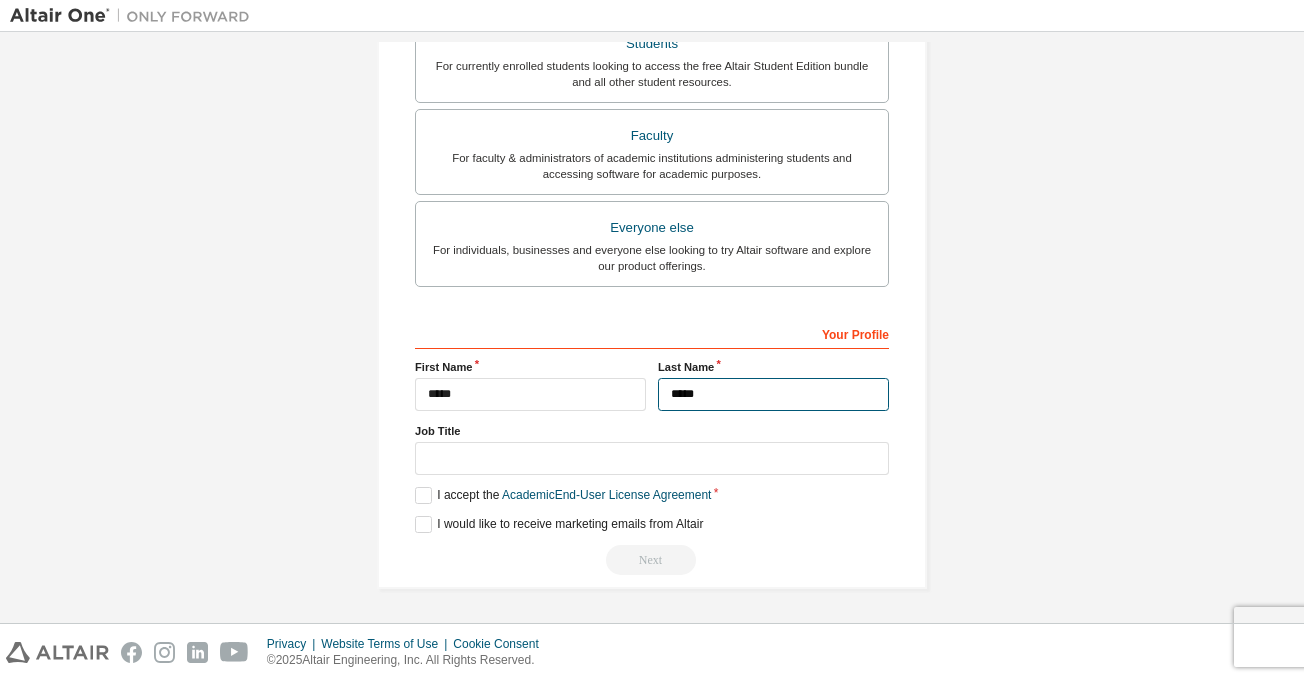 click on "*****" at bounding box center (773, 394) 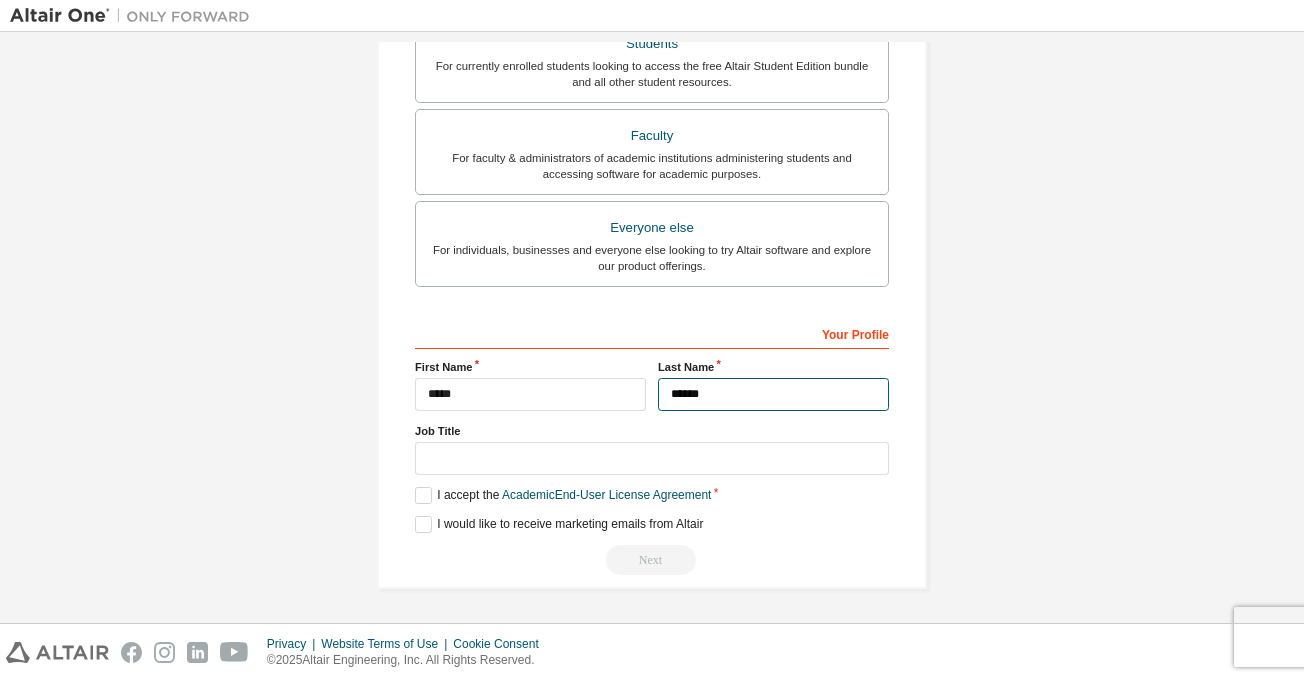 type on "*****" 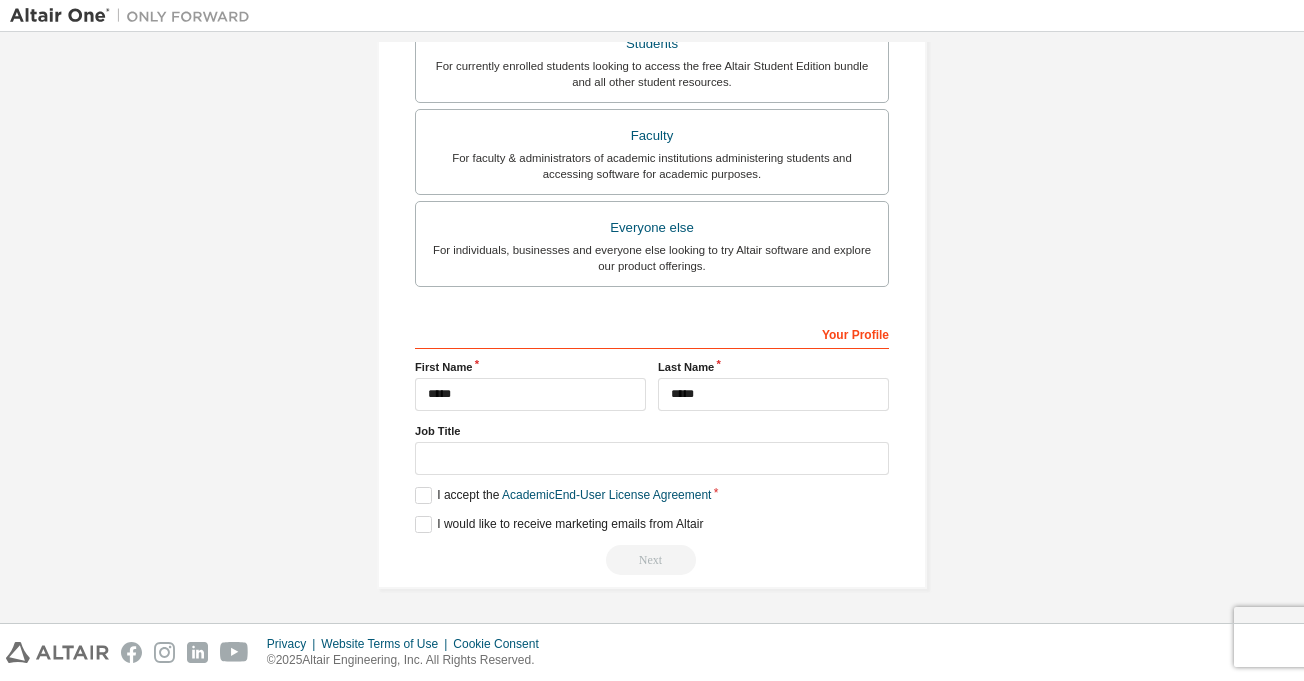 click on "**********" at bounding box center (652, 446) 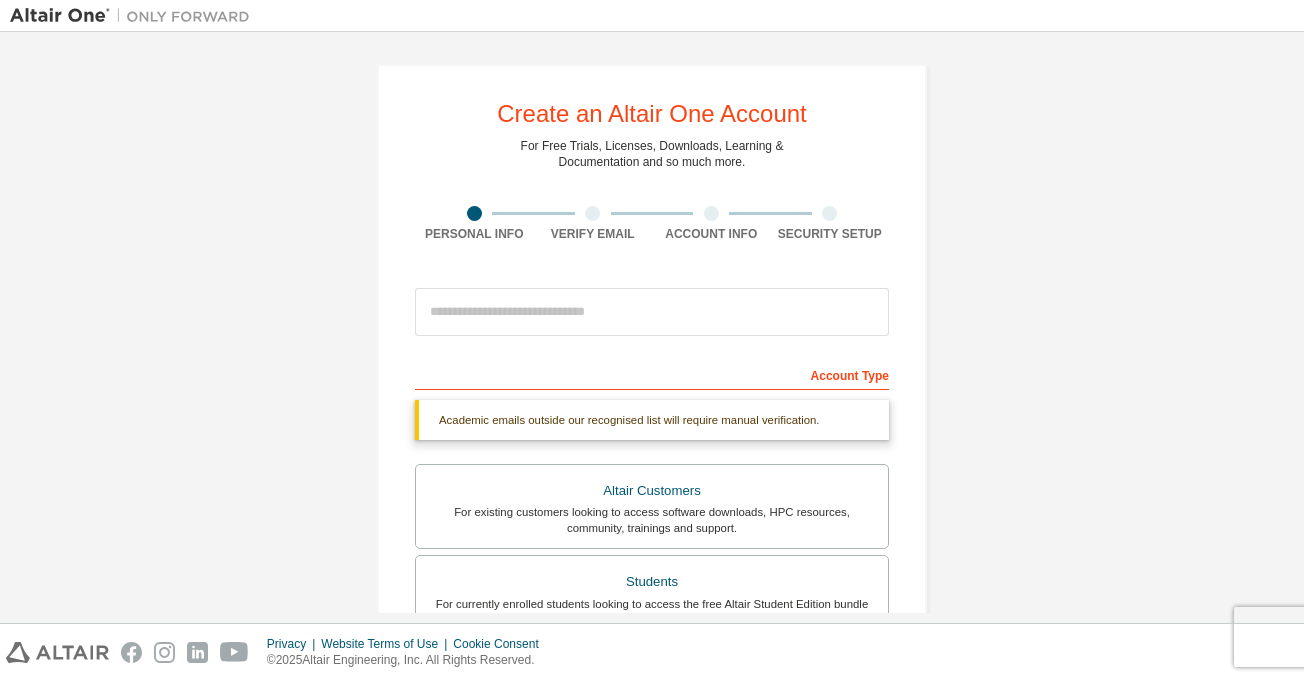 scroll, scrollTop: 0, scrollLeft: 0, axis: both 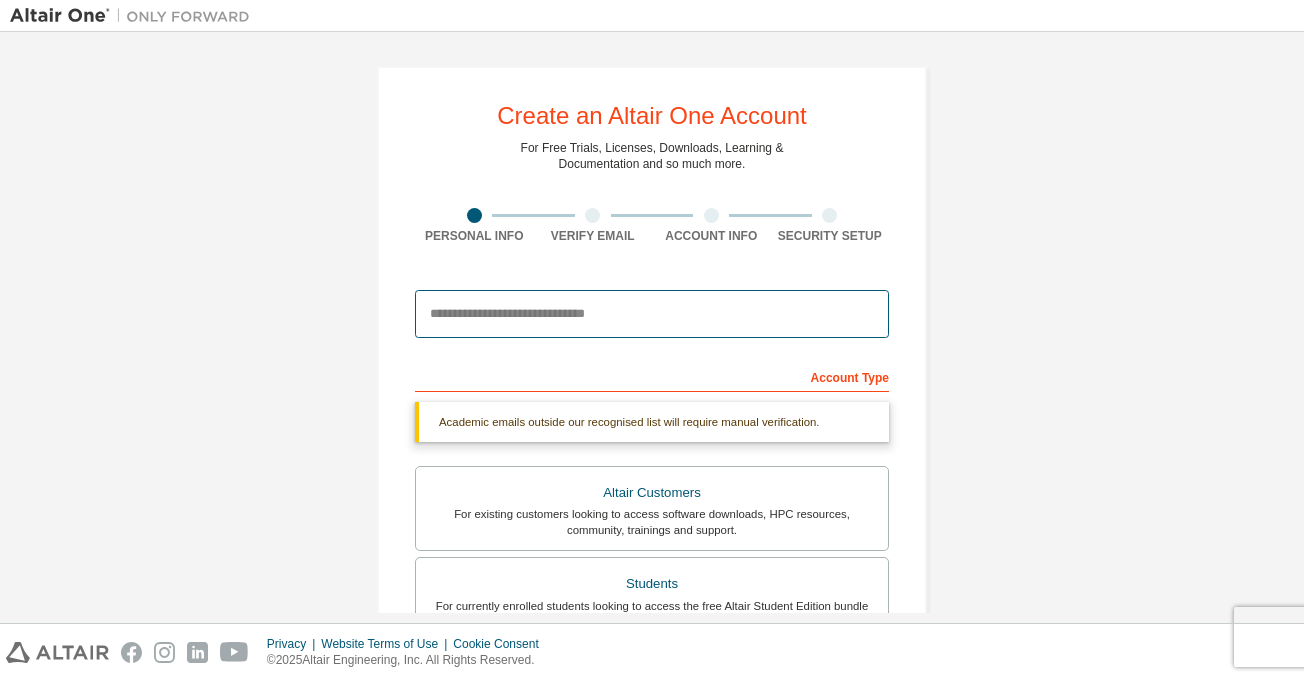 click at bounding box center (652, 314) 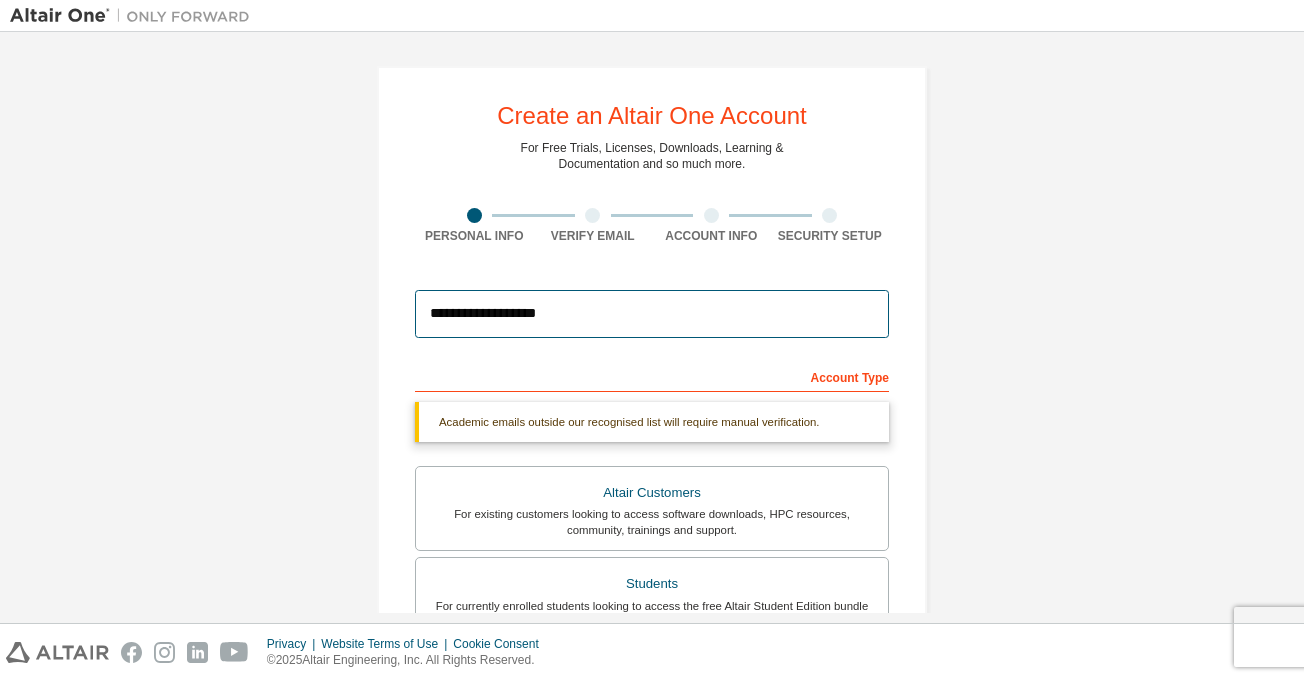 click on "**********" at bounding box center (652, 314) 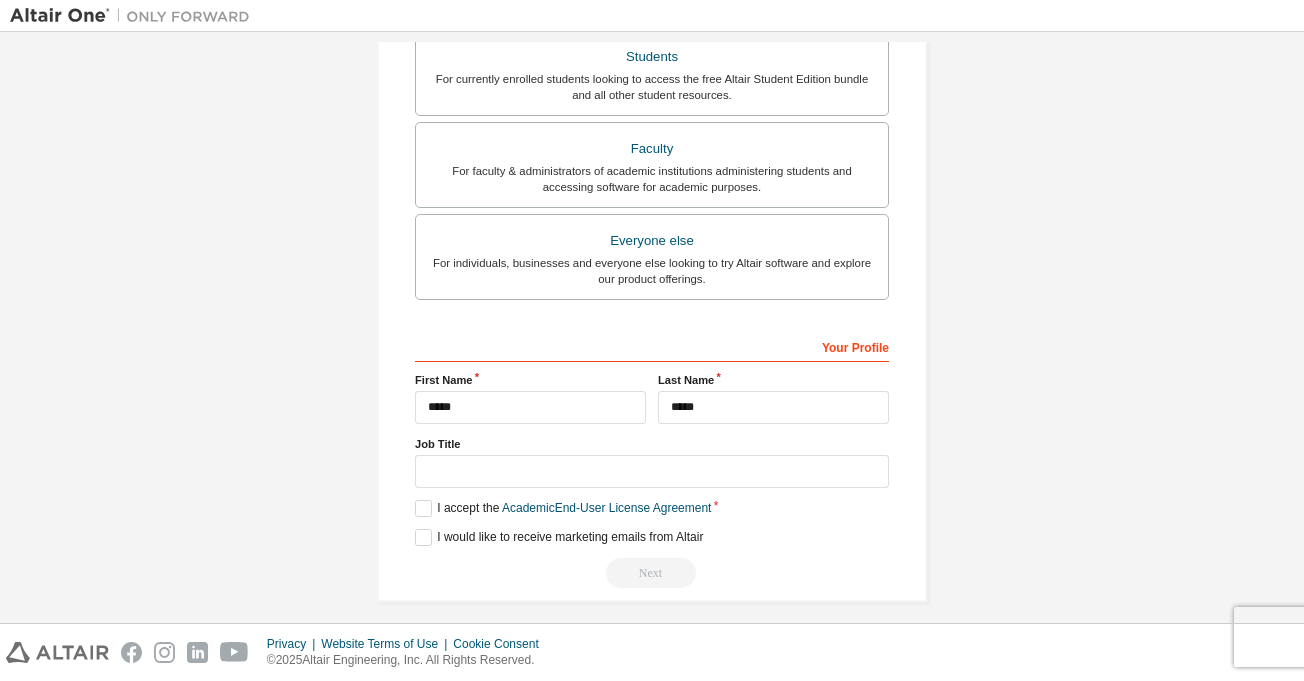 scroll, scrollTop: 540, scrollLeft: 0, axis: vertical 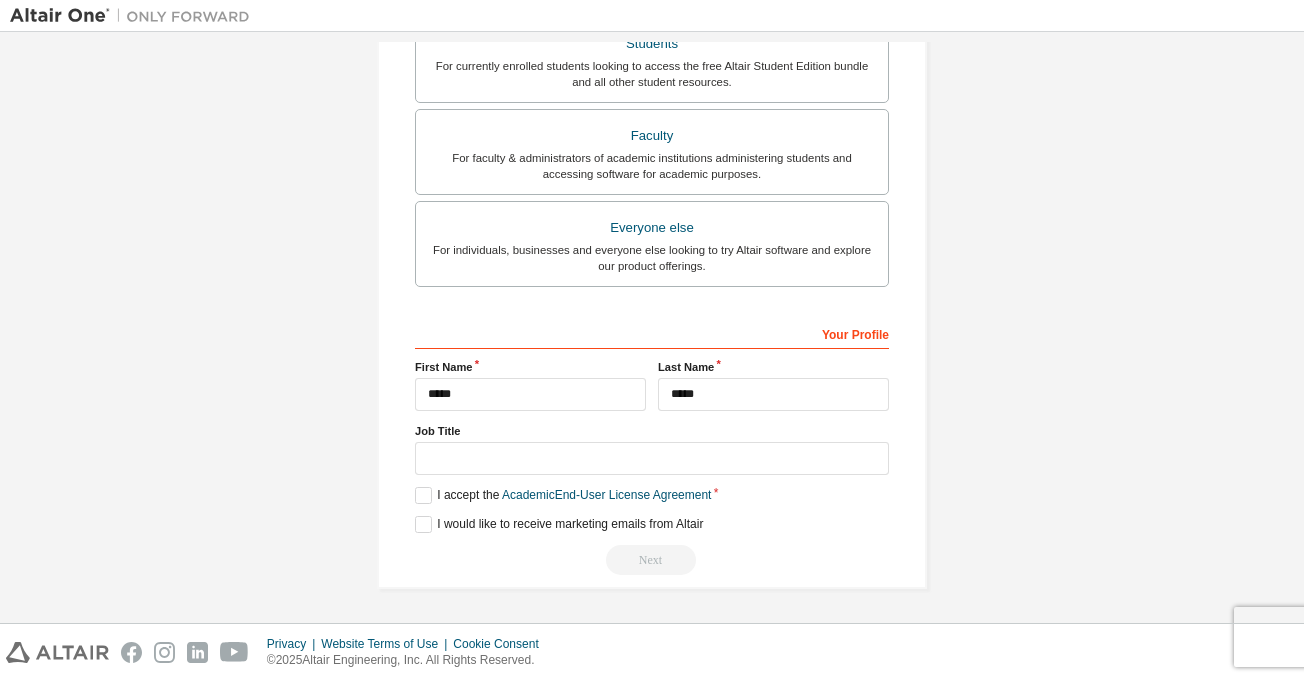 type on "**********" 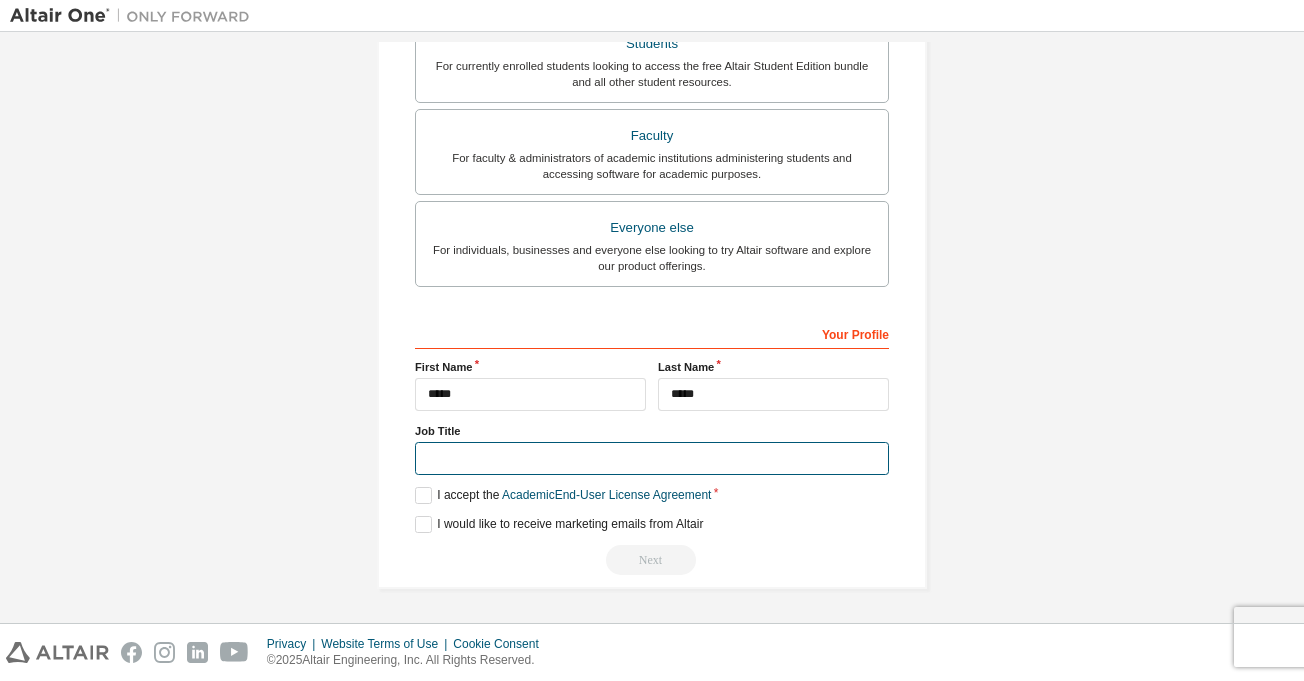 click at bounding box center [652, 458] 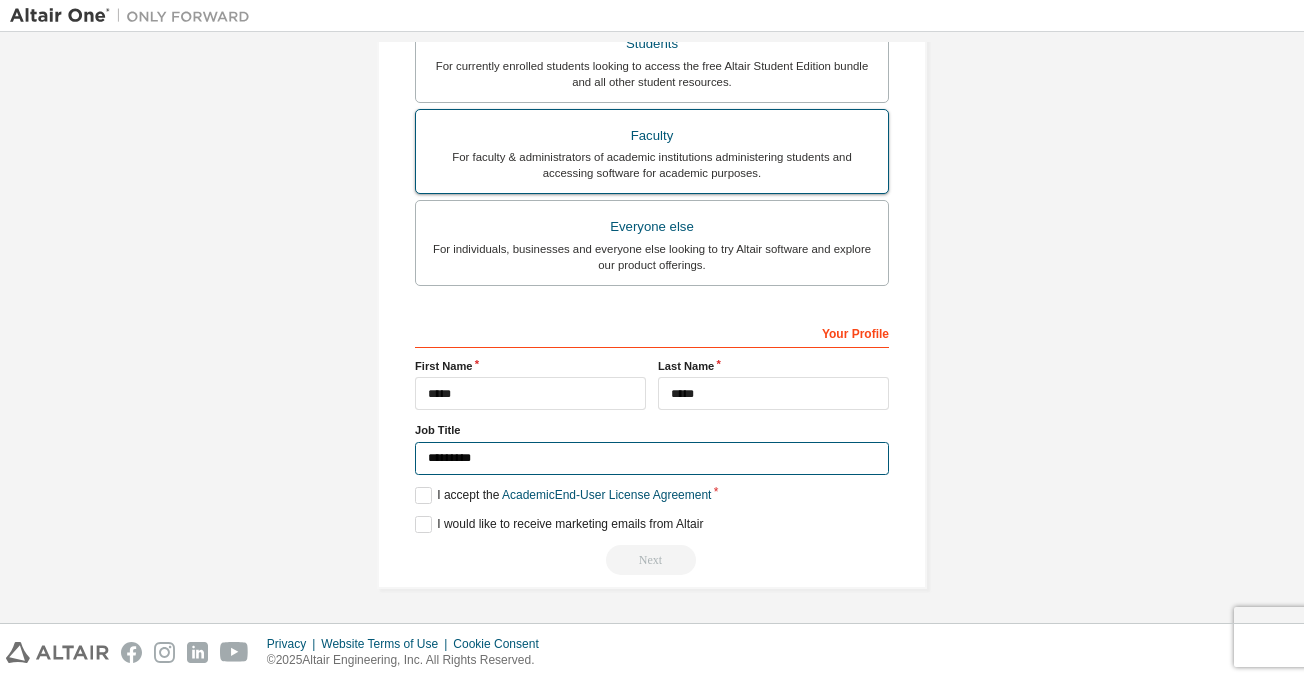 scroll, scrollTop: 252, scrollLeft: 0, axis: vertical 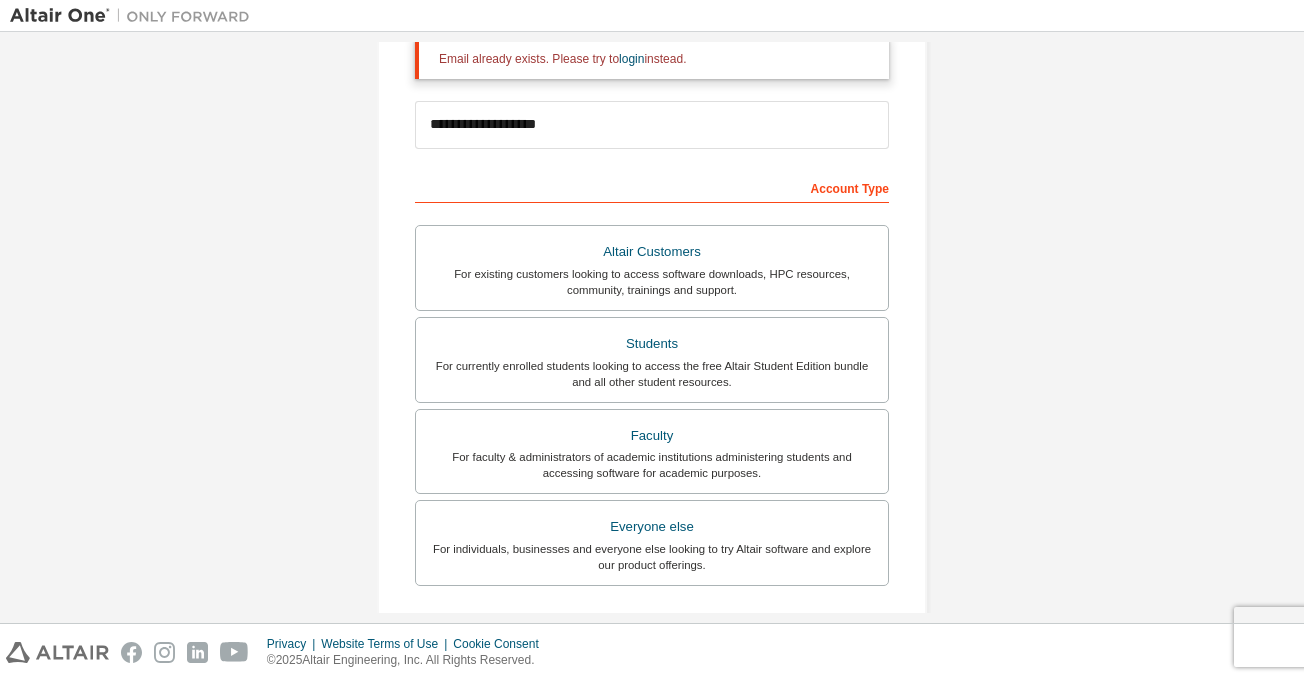 type on "*********" 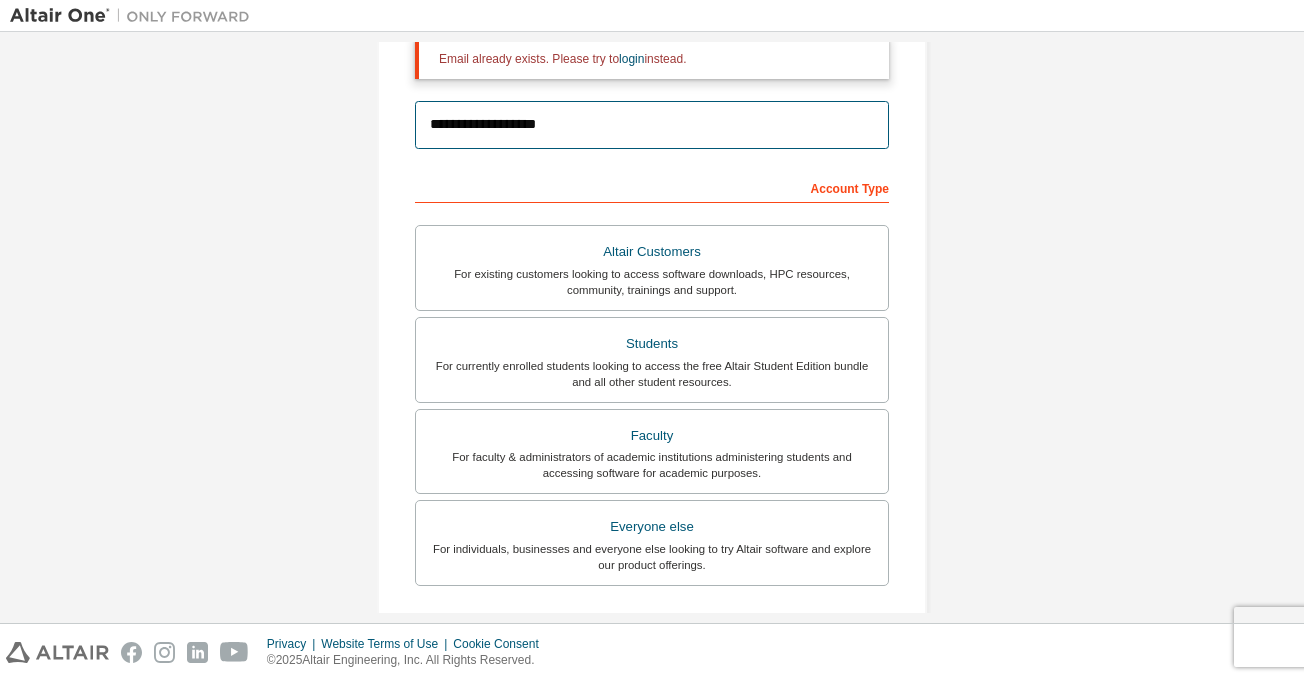 click on "**********" at bounding box center [652, 125] 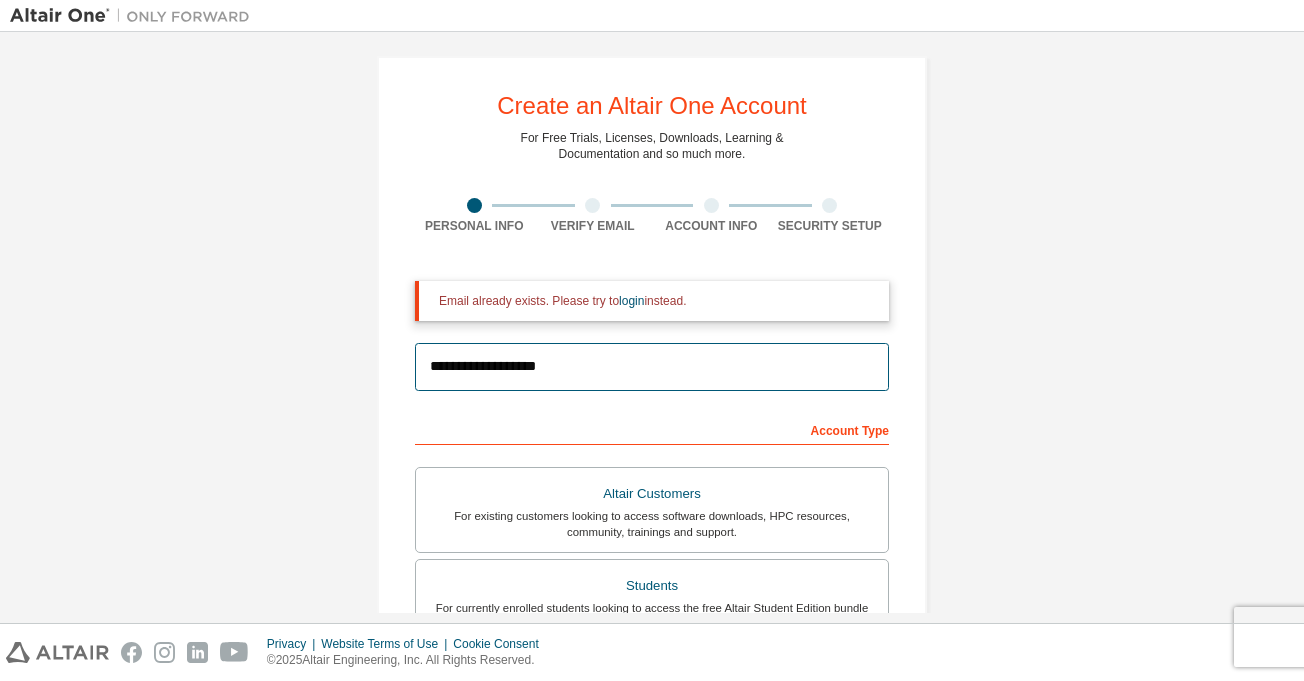scroll, scrollTop: 0, scrollLeft: 0, axis: both 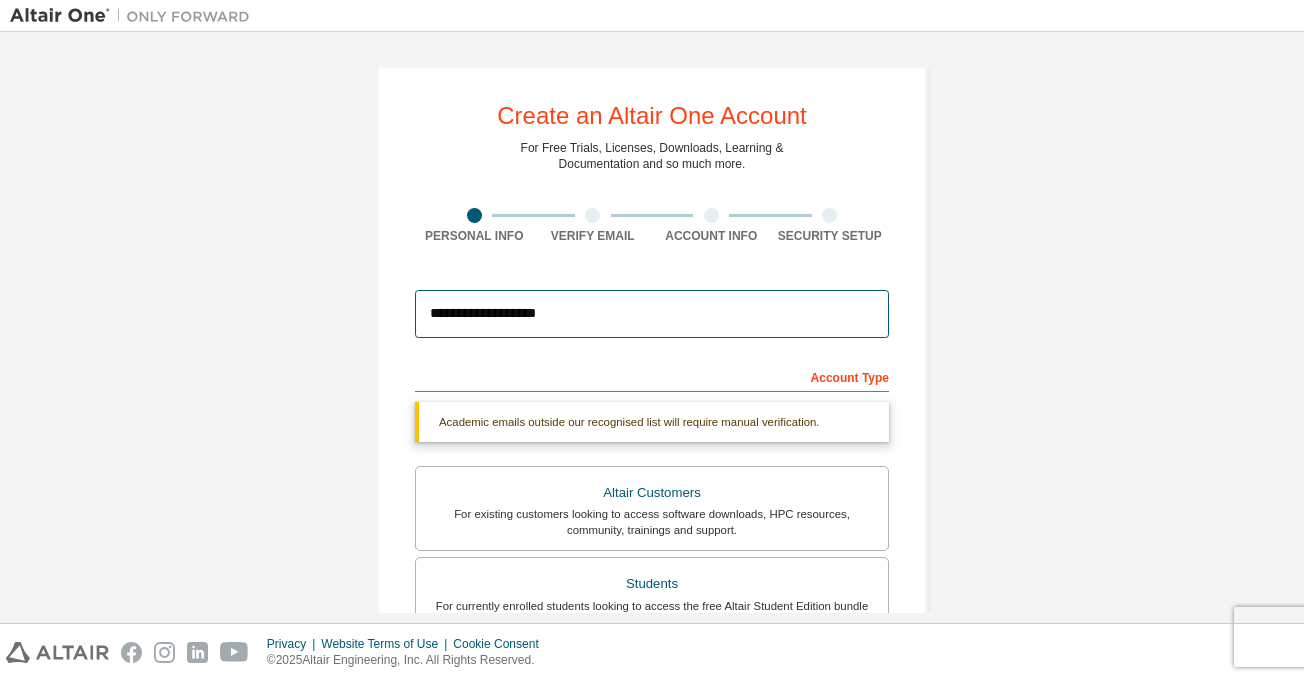 click on "**********" at bounding box center [652, 314] 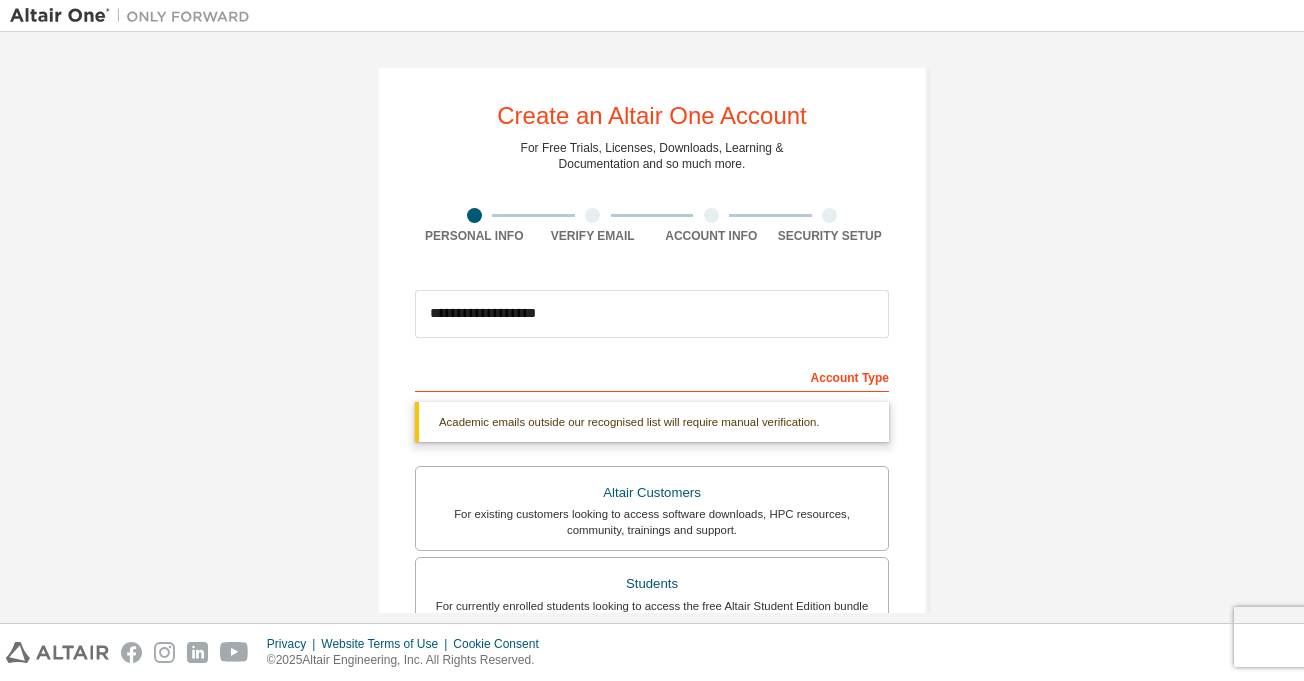 click on "Account Type" at bounding box center (652, 376) 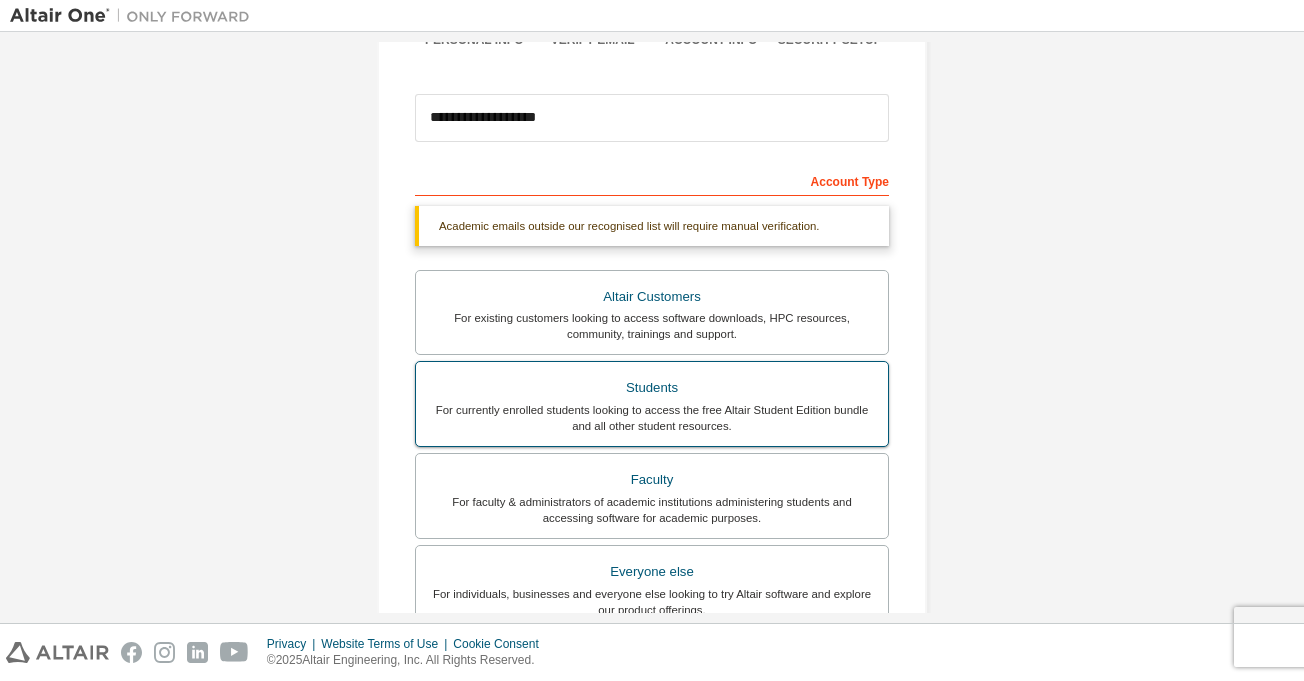 scroll, scrollTop: 200, scrollLeft: 0, axis: vertical 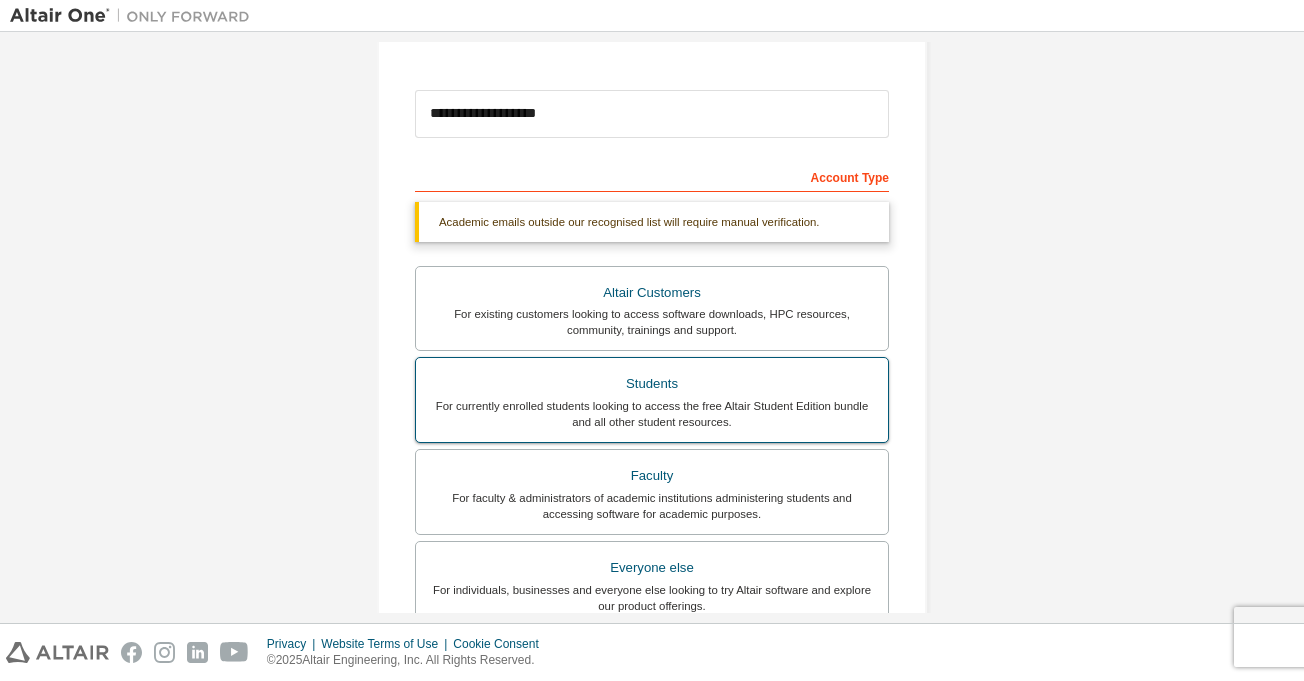 click on "For currently enrolled students looking to access the free Altair Student Edition bundle and all other student resources." at bounding box center (652, 414) 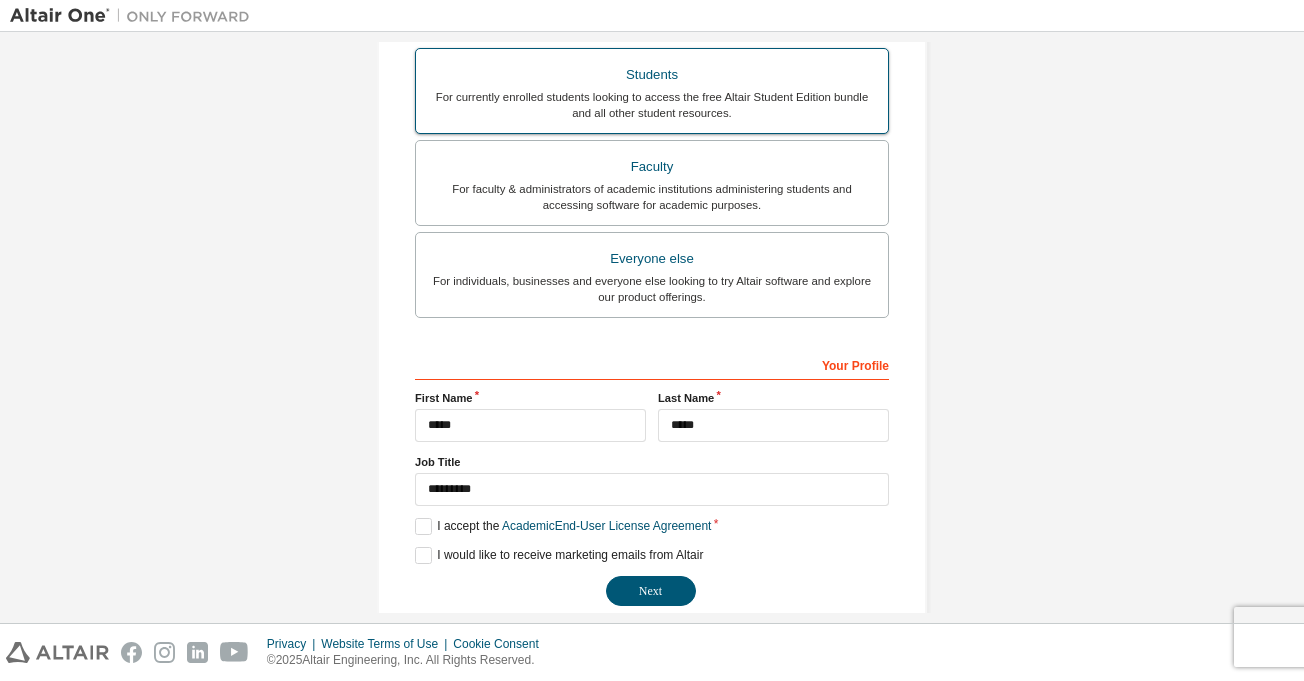 scroll, scrollTop: 540, scrollLeft: 0, axis: vertical 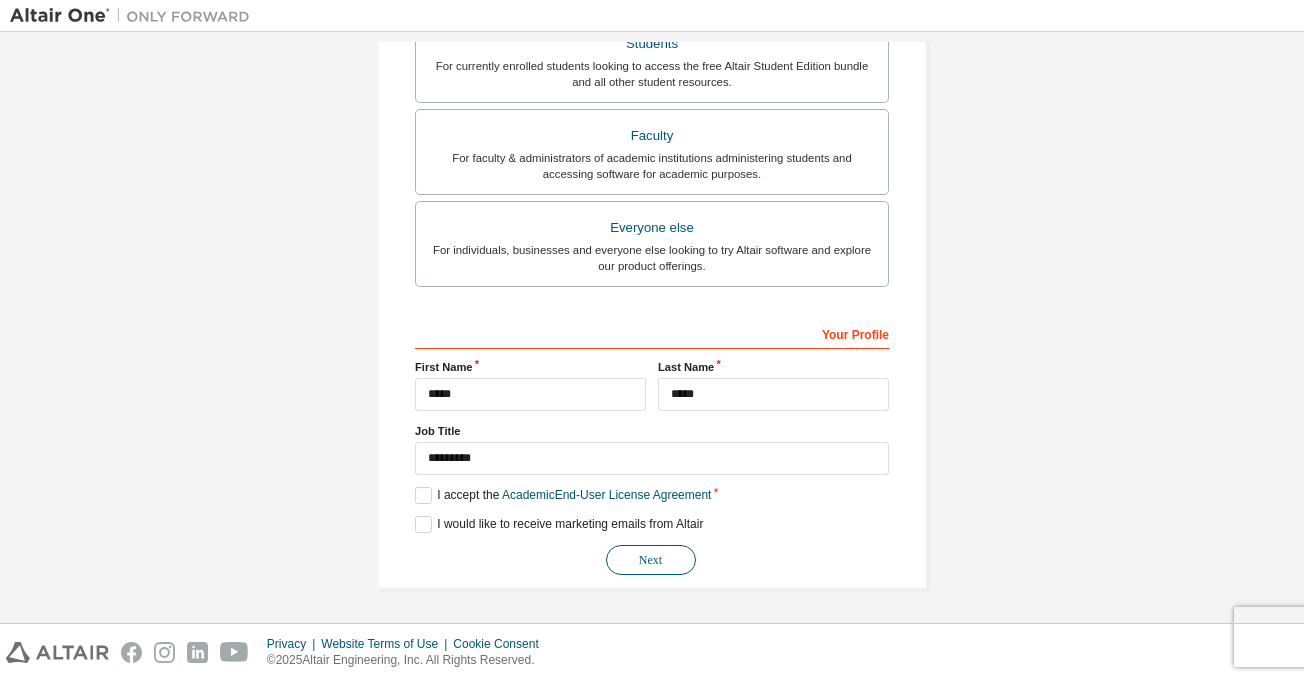 click on "Next" at bounding box center [651, 560] 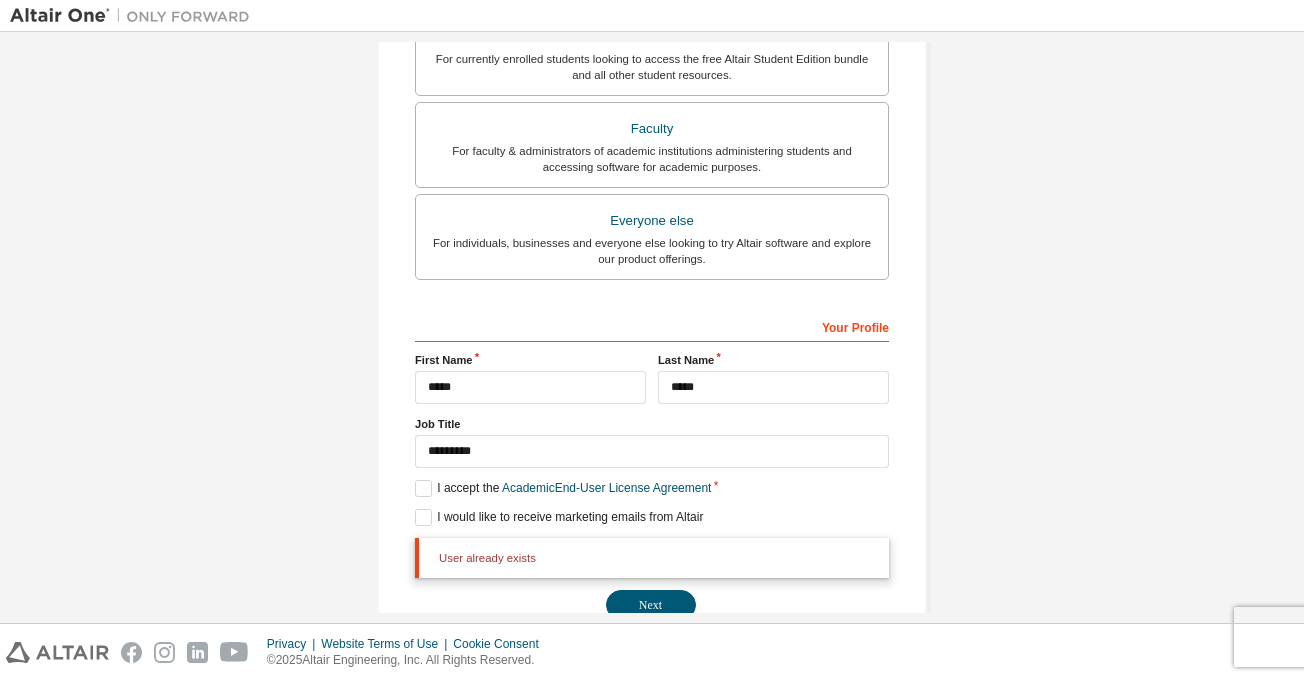scroll, scrollTop: 592, scrollLeft: 0, axis: vertical 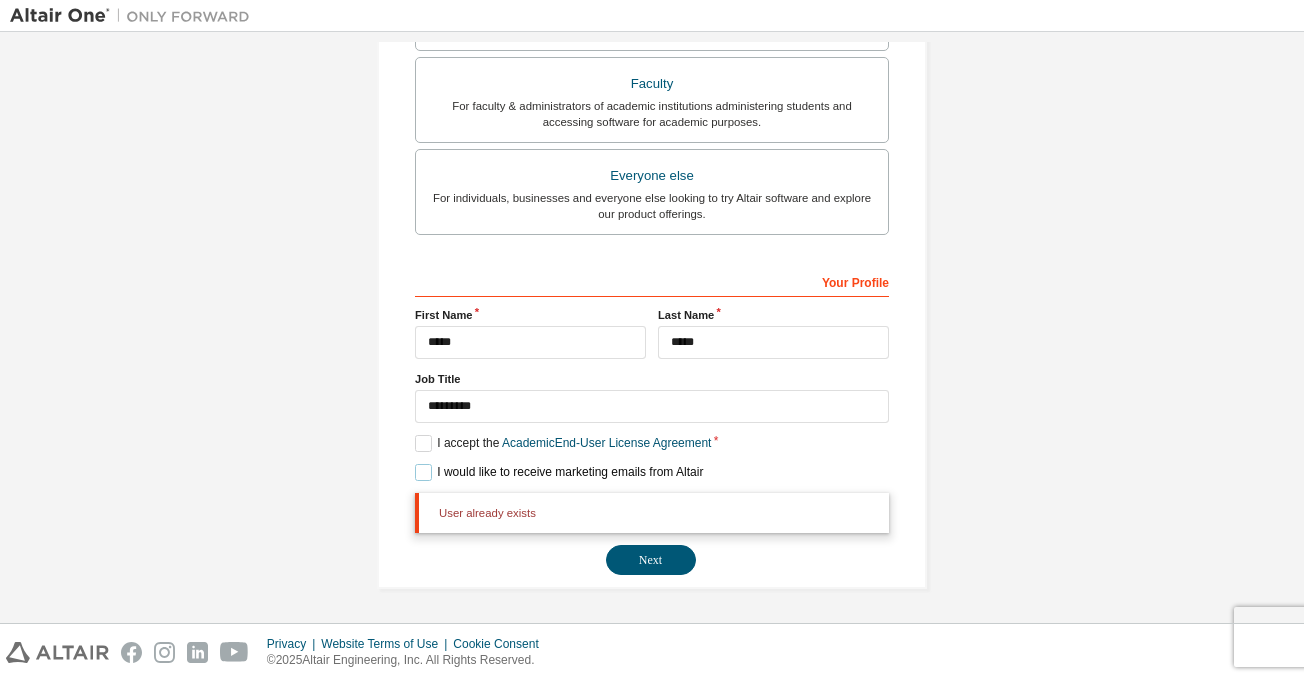 click on "I would like to receive marketing emails from Altair" at bounding box center [559, 472] 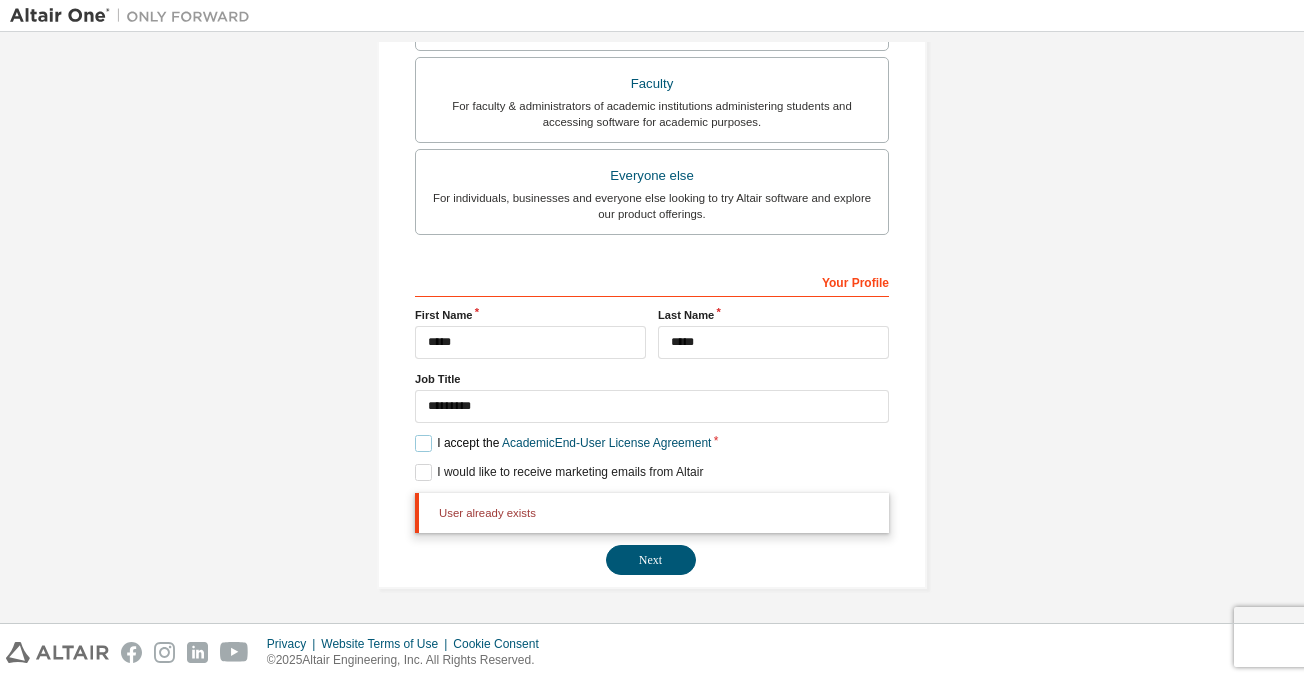 click on "I accept the   Academic   End-User License Agreement" at bounding box center (563, 443) 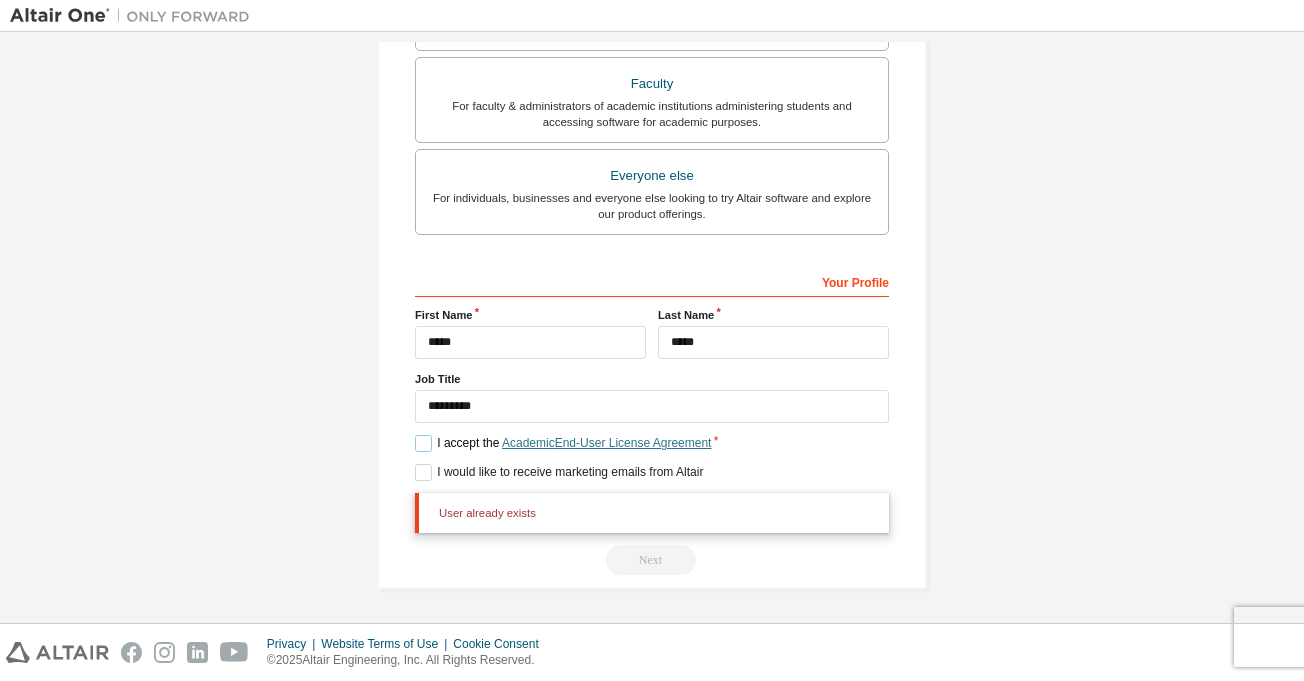 click on "Academic   End-User License Agreement" at bounding box center [606, 443] 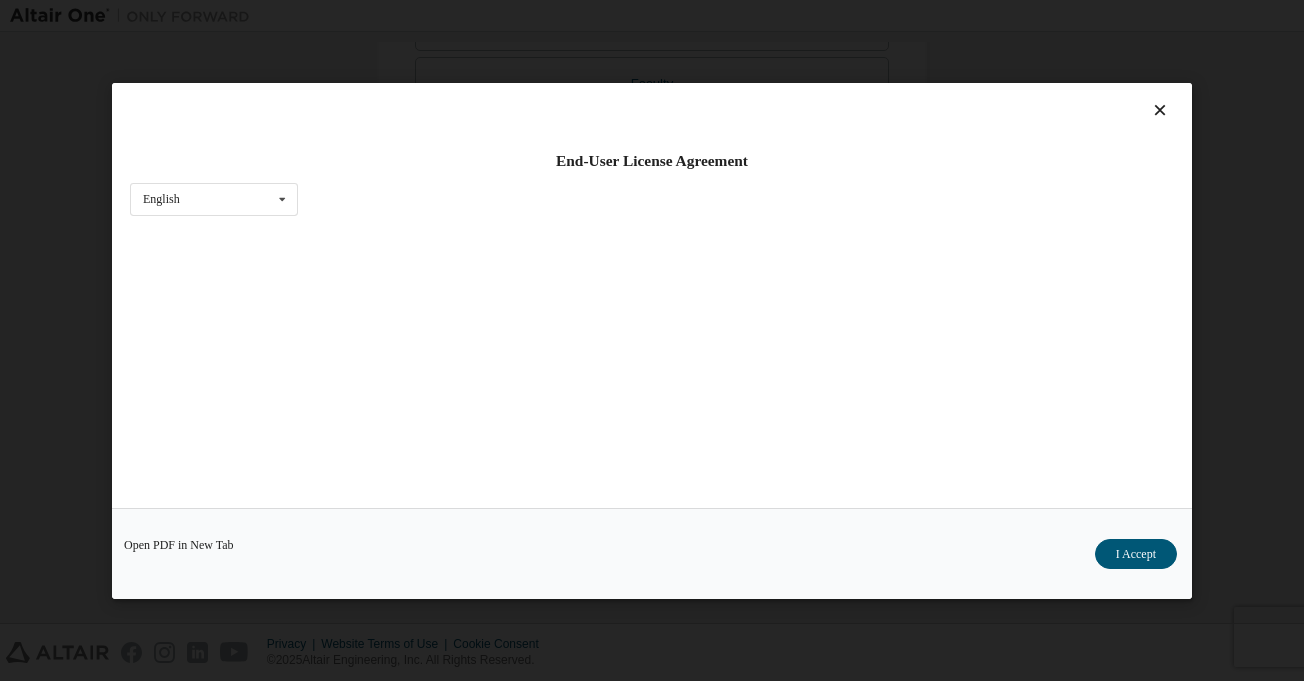 scroll, scrollTop: 49, scrollLeft: 0, axis: vertical 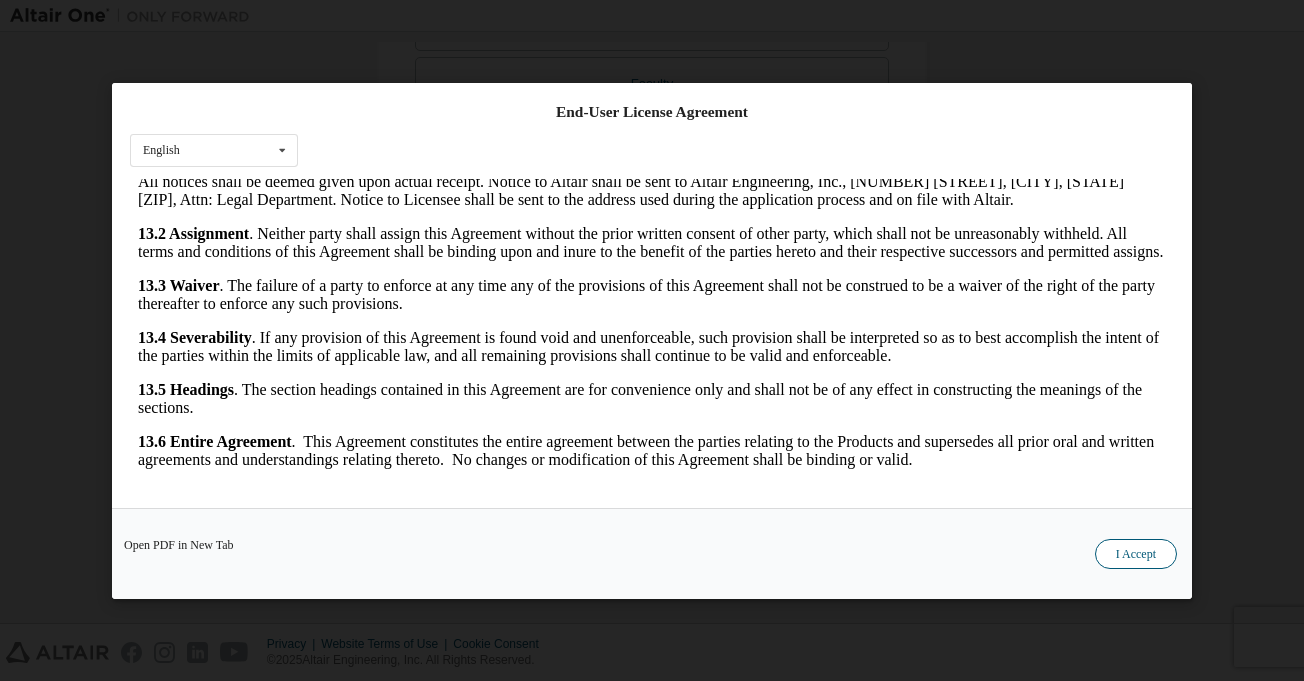 click on "I Accept" at bounding box center [1136, 553] 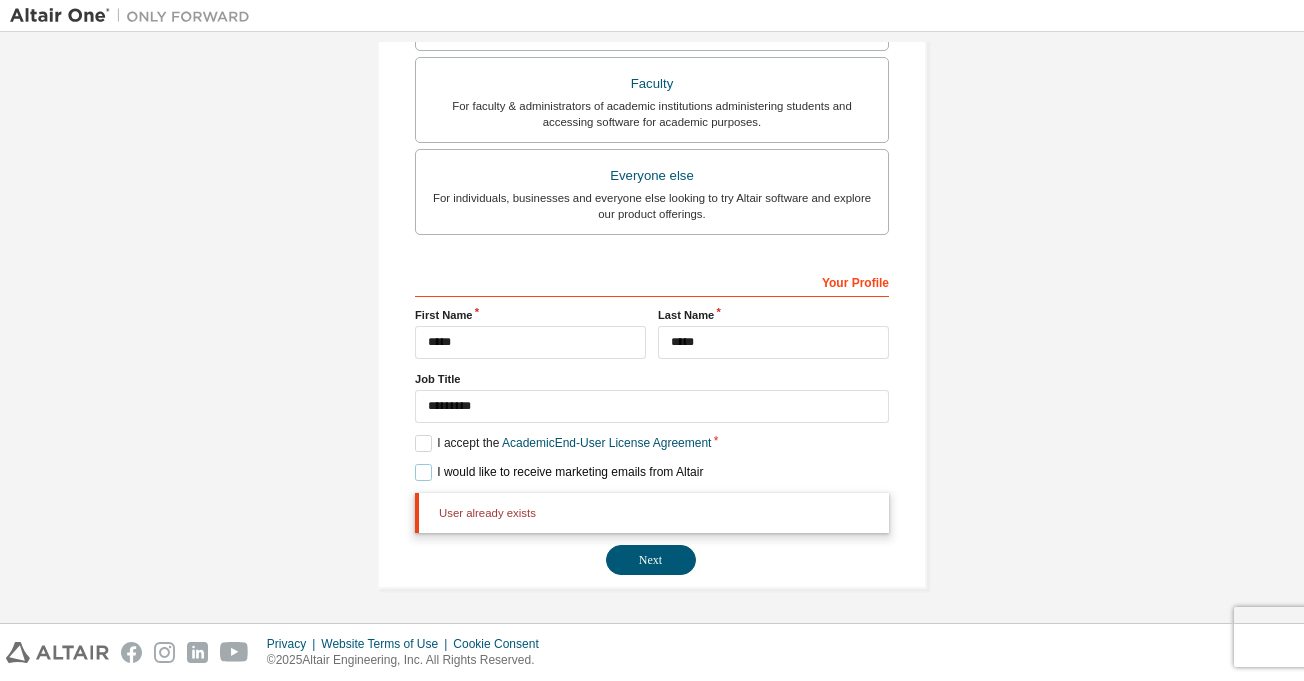 click on "I would like to receive marketing emails from Altair" at bounding box center [559, 472] 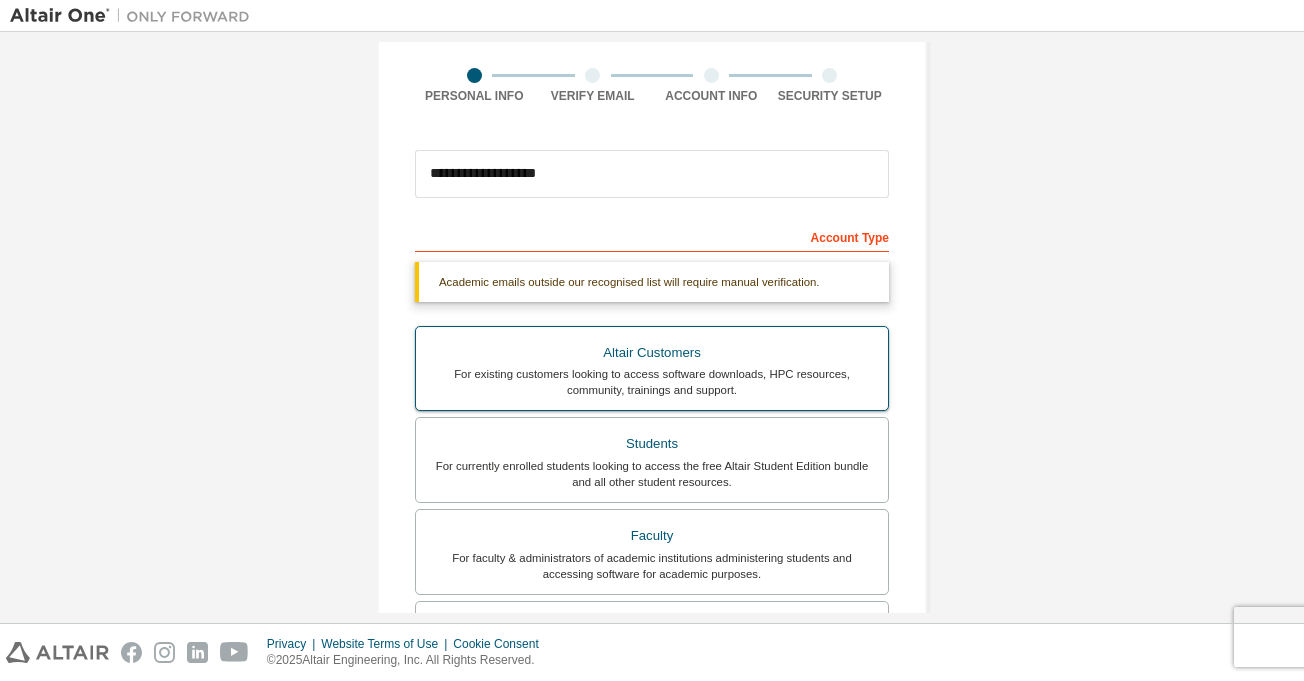 scroll, scrollTop: 592, scrollLeft: 0, axis: vertical 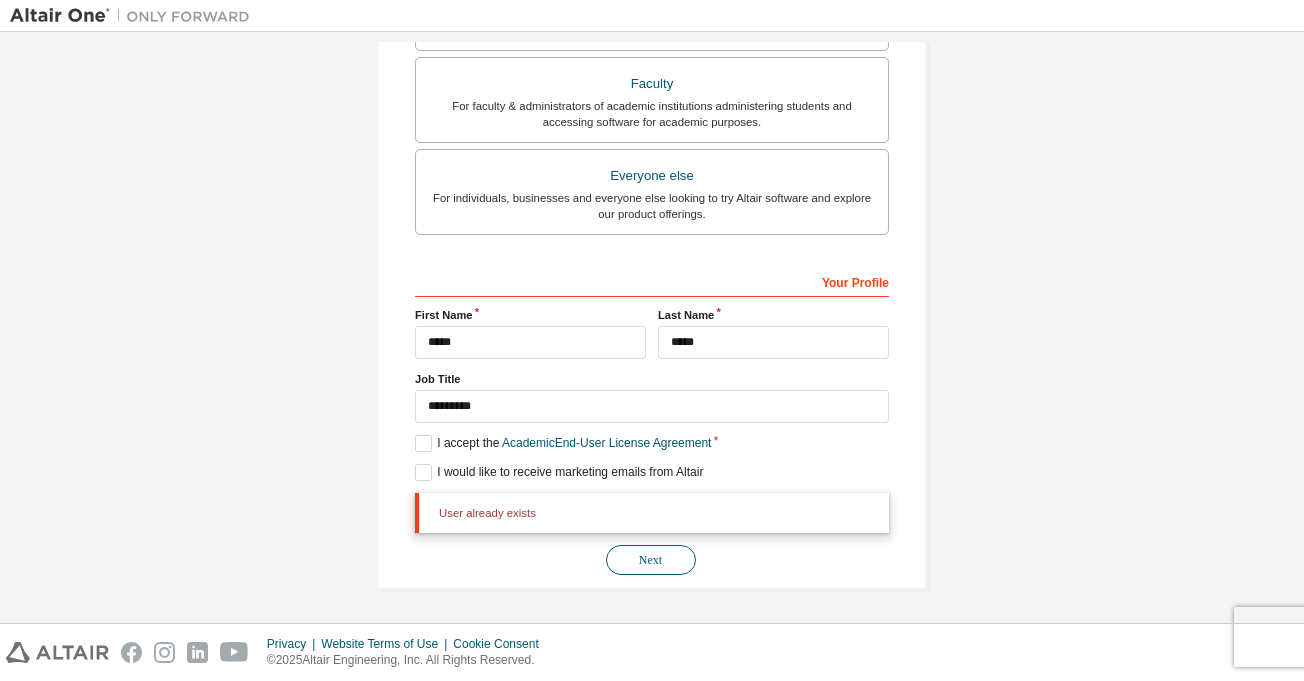 click on "Next" at bounding box center (651, 560) 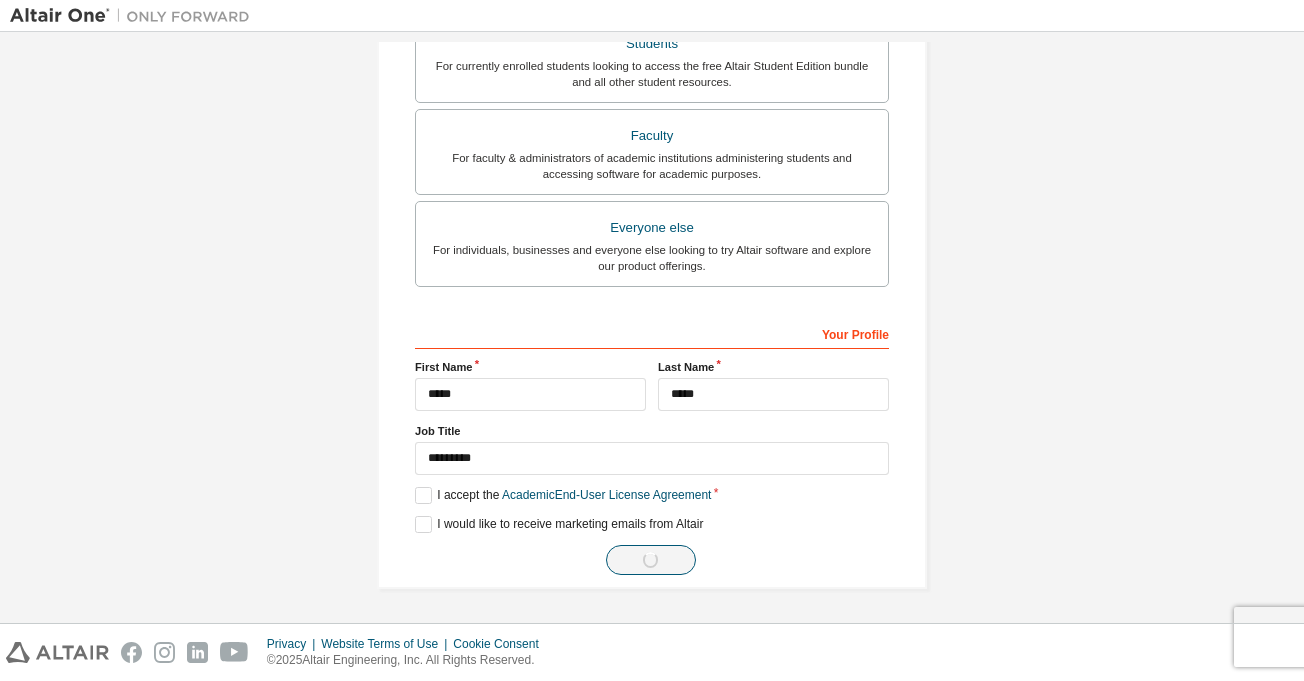 scroll, scrollTop: 540, scrollLeft: 0, axis: vertical 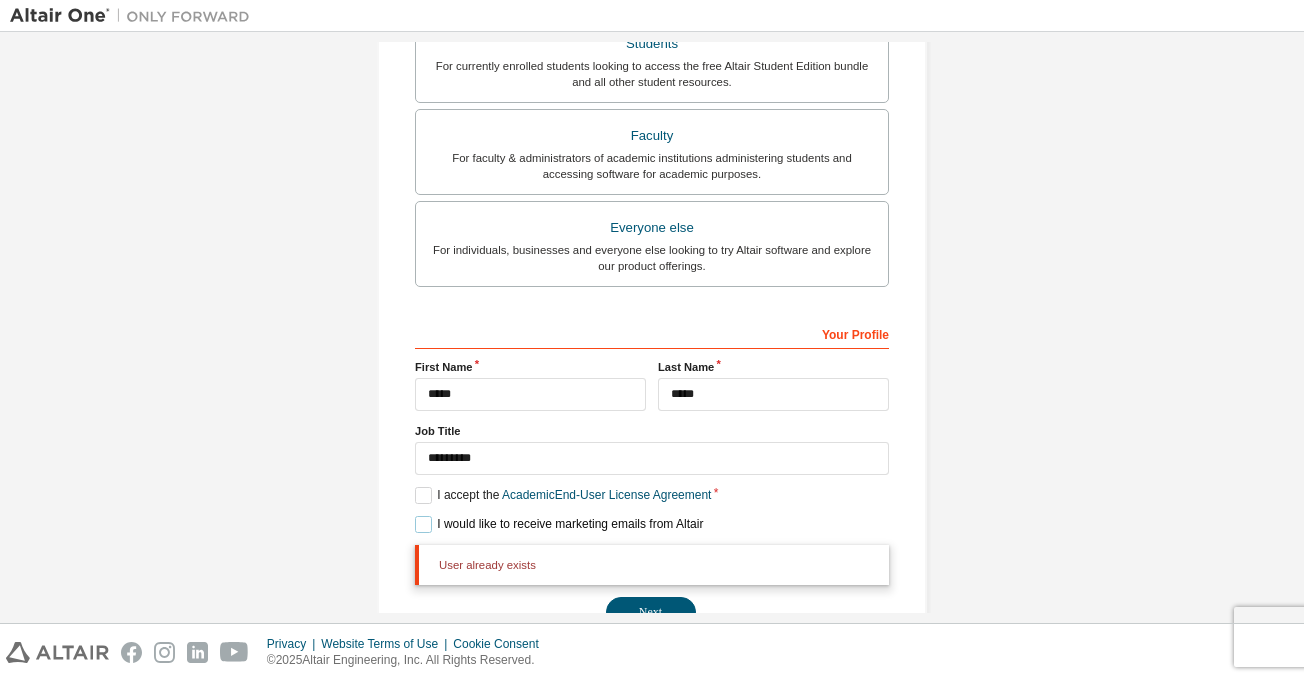 click on "I would like to receive marketing emails from Altair" at bounding box center [559, 524] 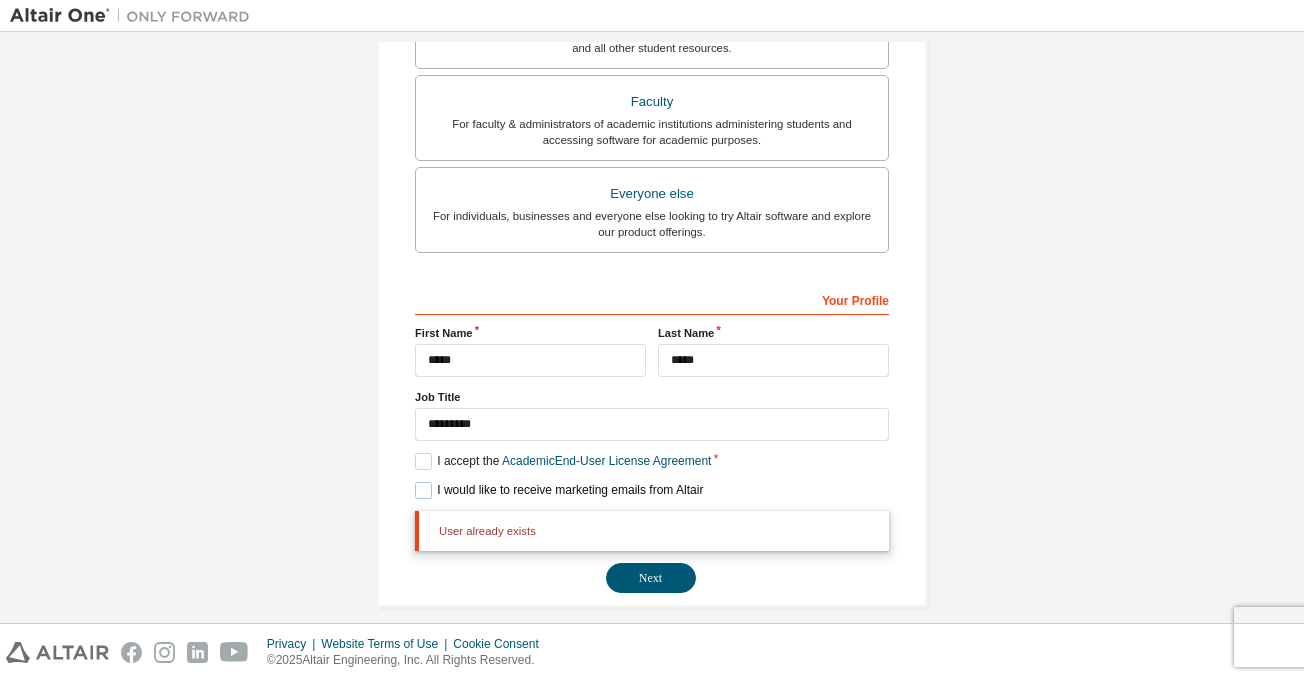 scroll, scrollTop: 592, scrollLeft: 0, axis: vertical 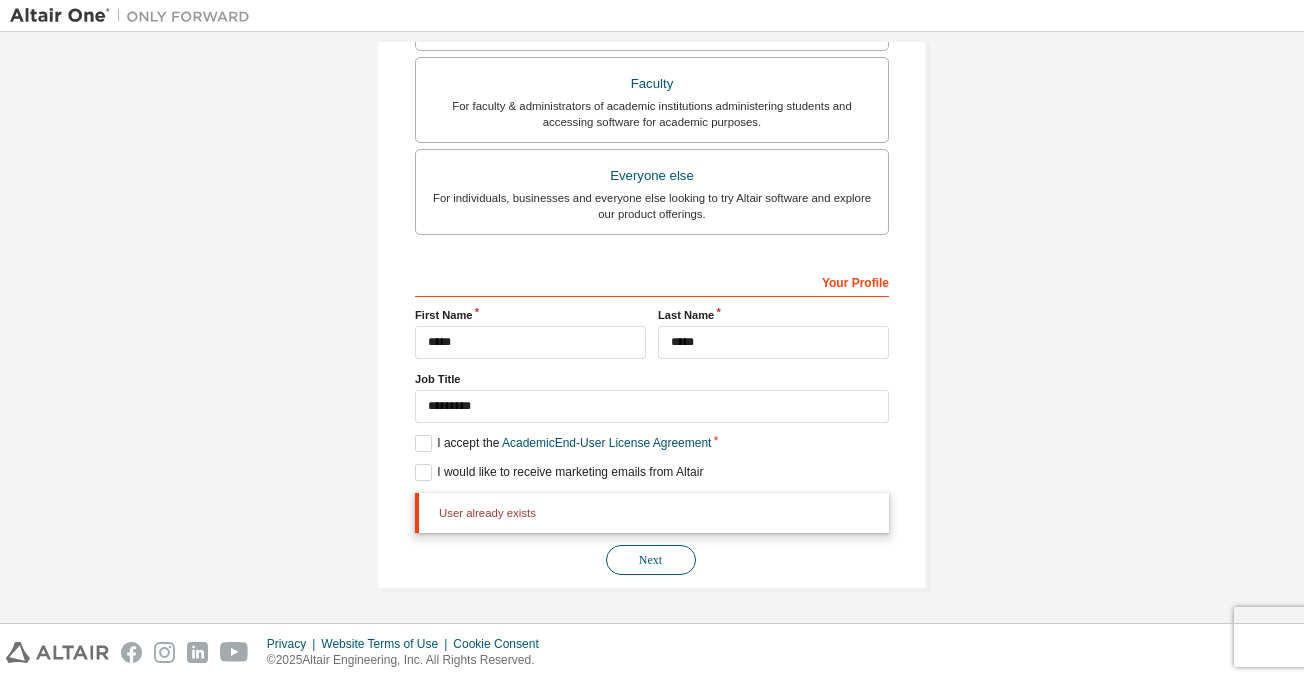 click on "Next" at bounding box center (651, 560) 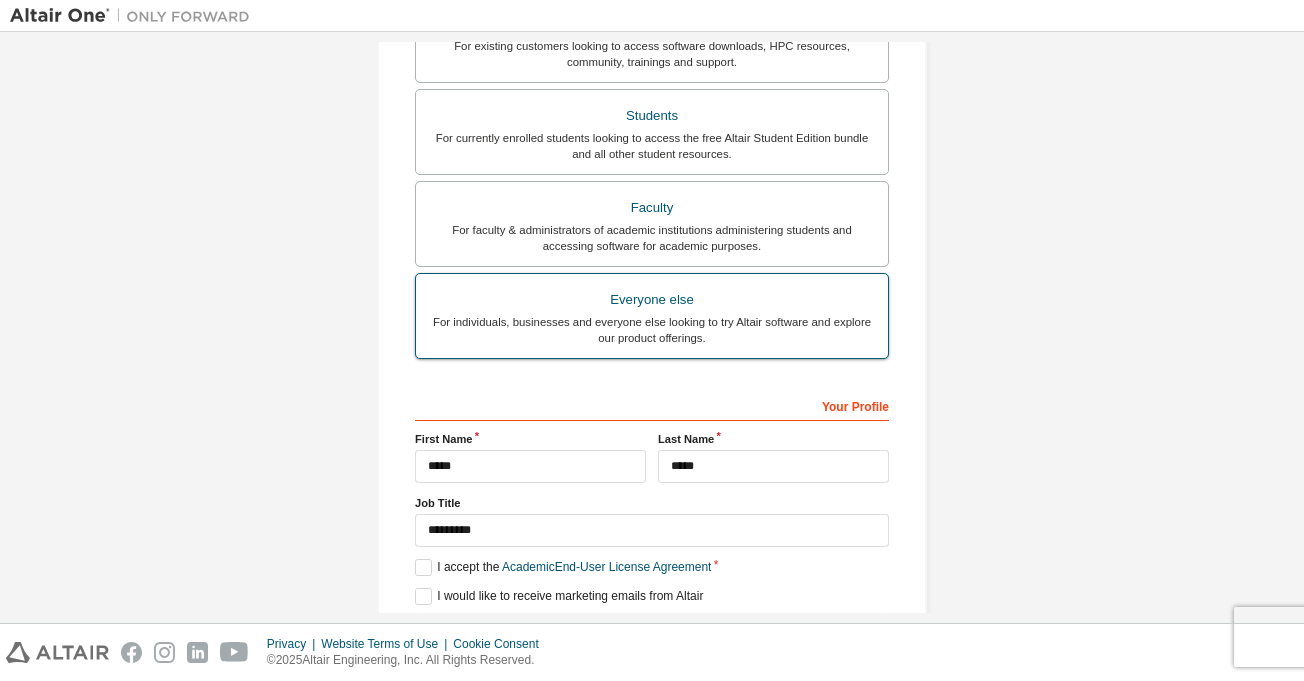 scroll, scrollTop: 592, scrollLeft: 0, axis: vertical 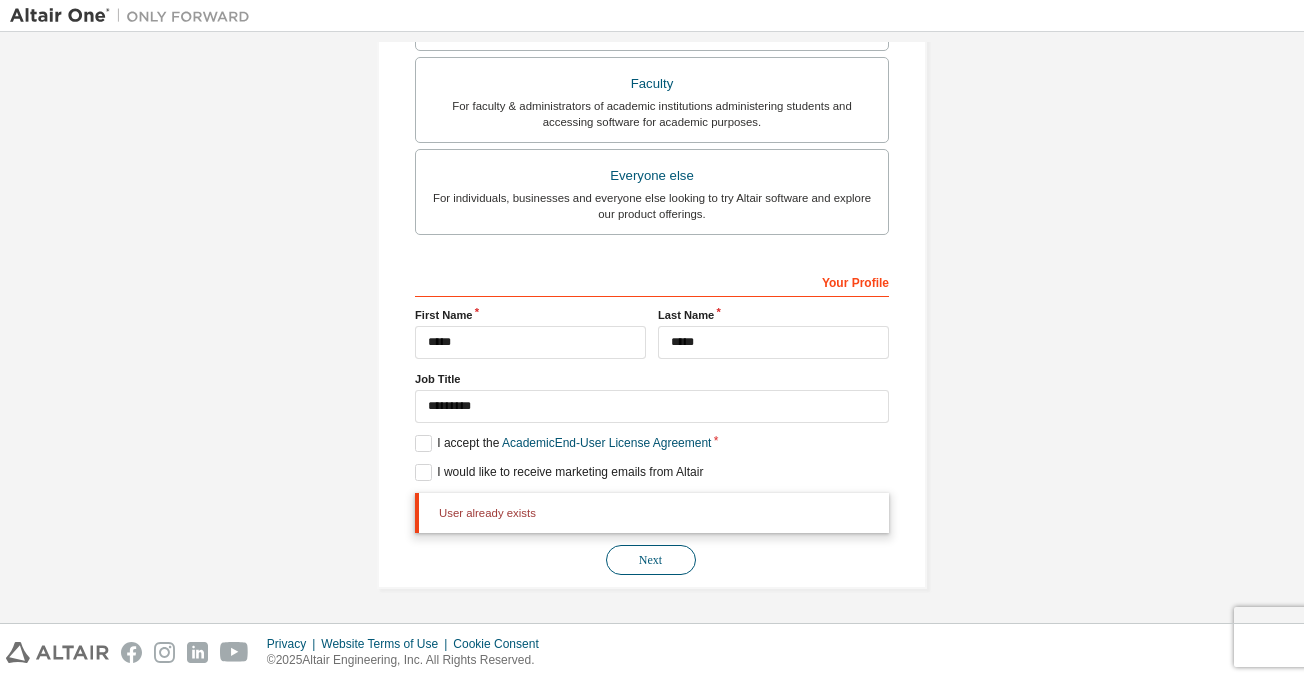 click on "Next" at bounding box center [651, 560] 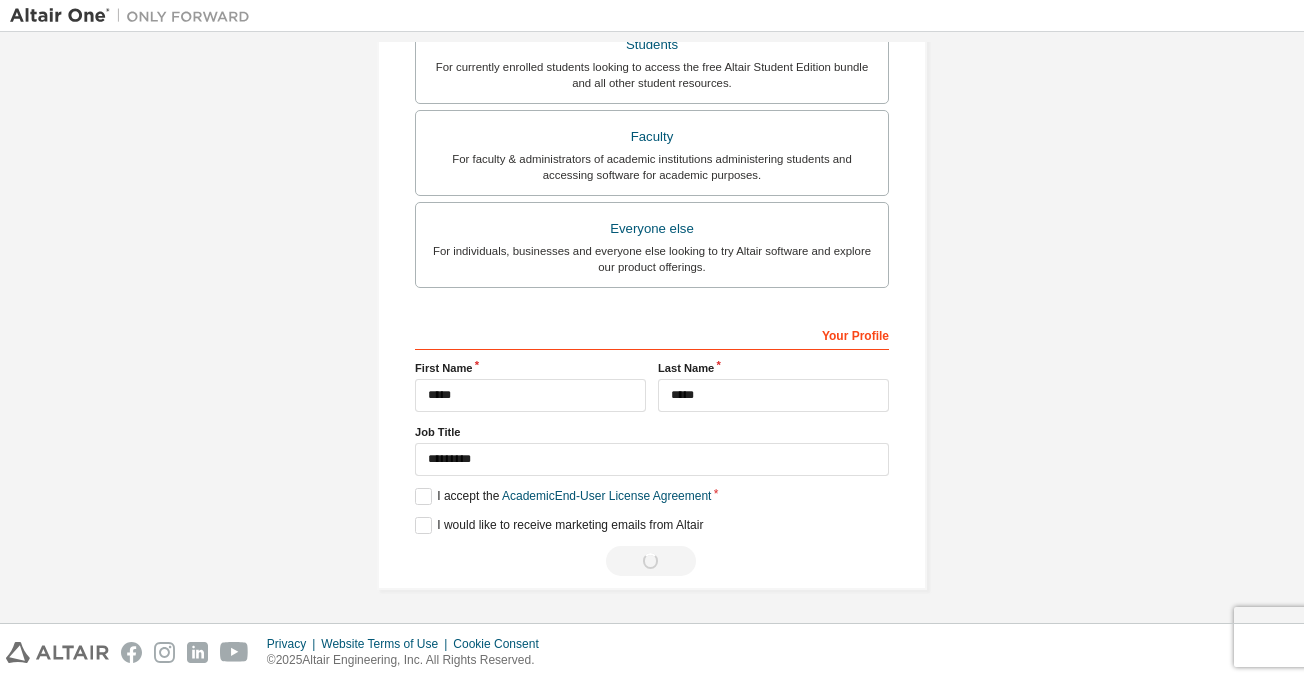 scroll, scrollTop: 540, scrollLeft: 0, axis: vertical 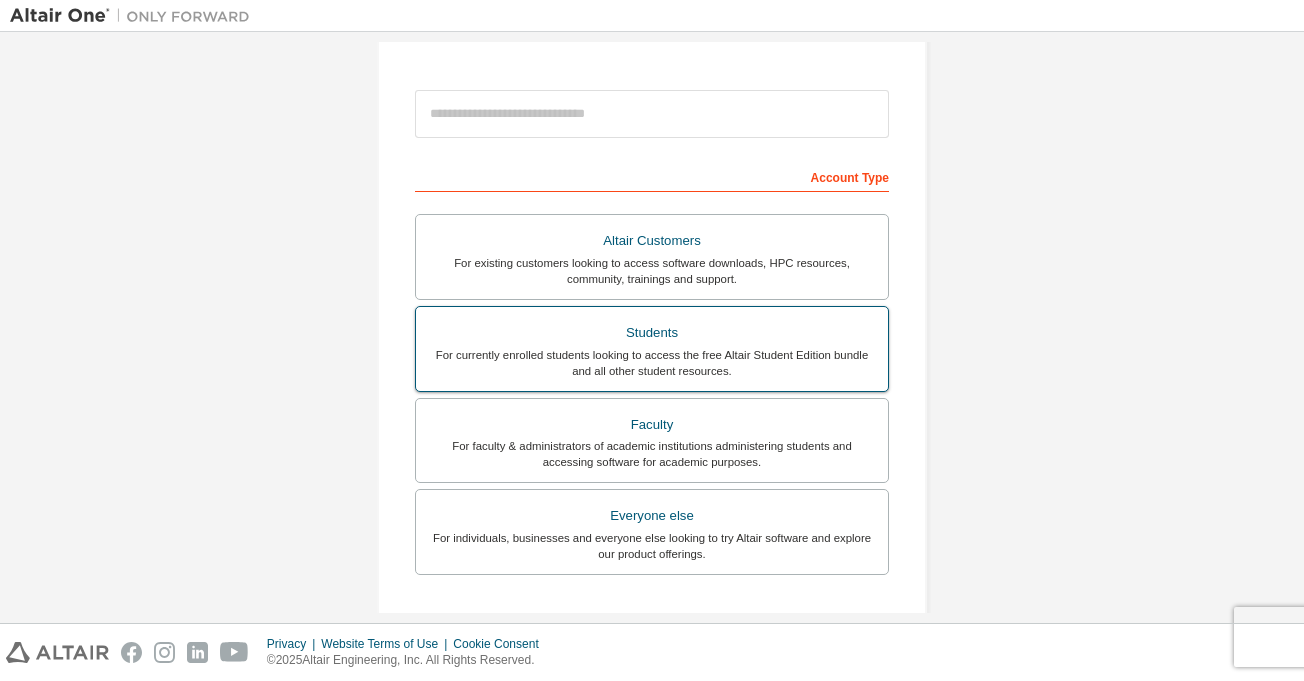 click on "For currently enrolled students looking to access the free Altair Student Edition bundle and all other student resources." at bounding box center (652, 363) 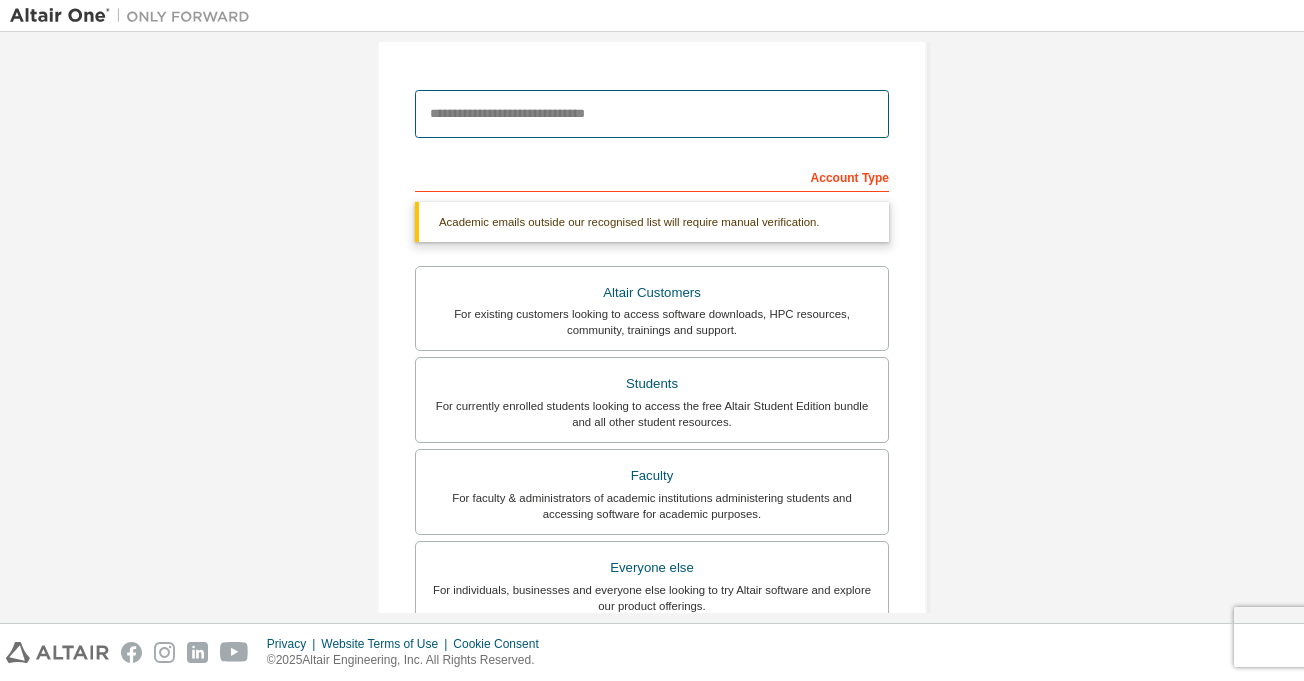 click at bounding box center (652, 114) 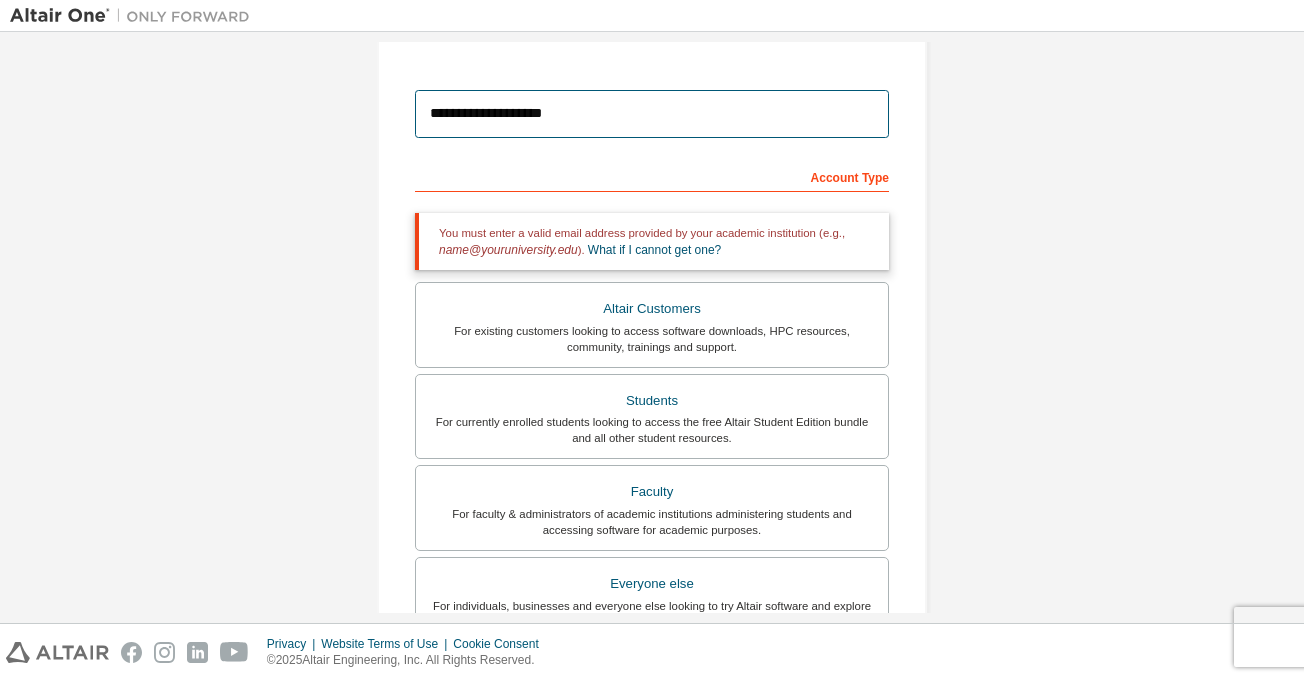 click on "**********" at bounding box center (652, 114) 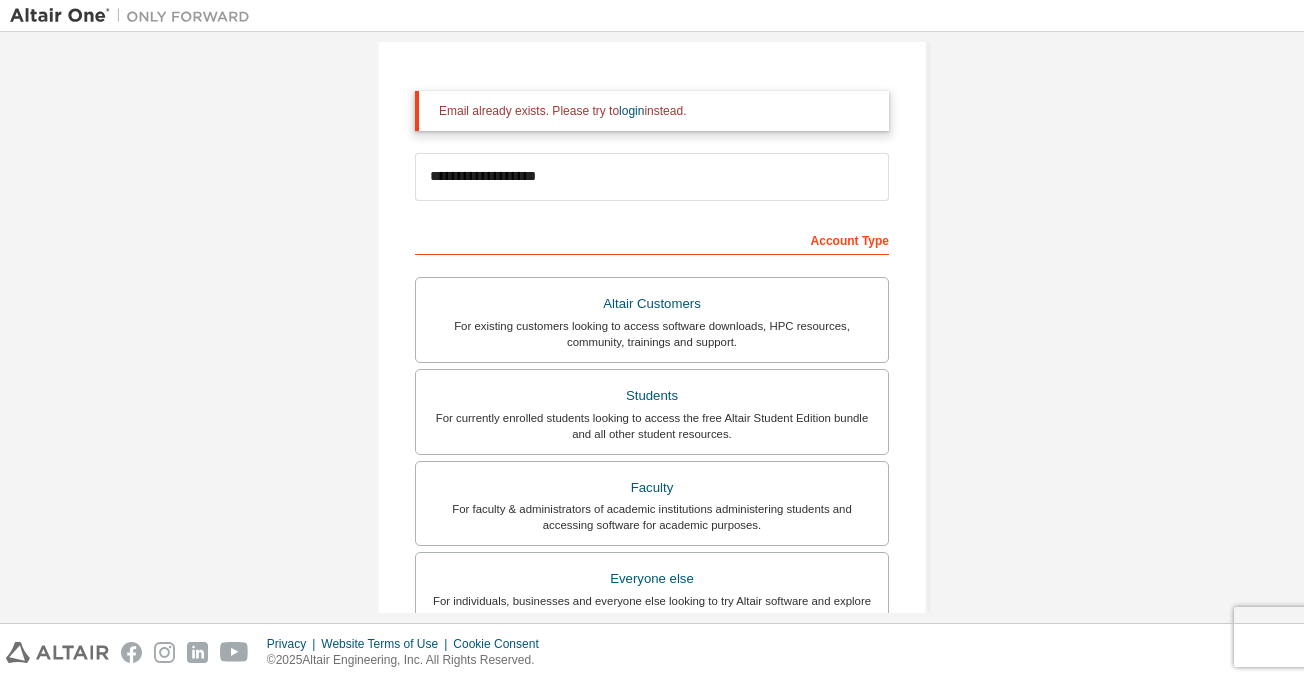 click on "Email already exists. Please try to  login  instead." at bounding box center [652, 111] 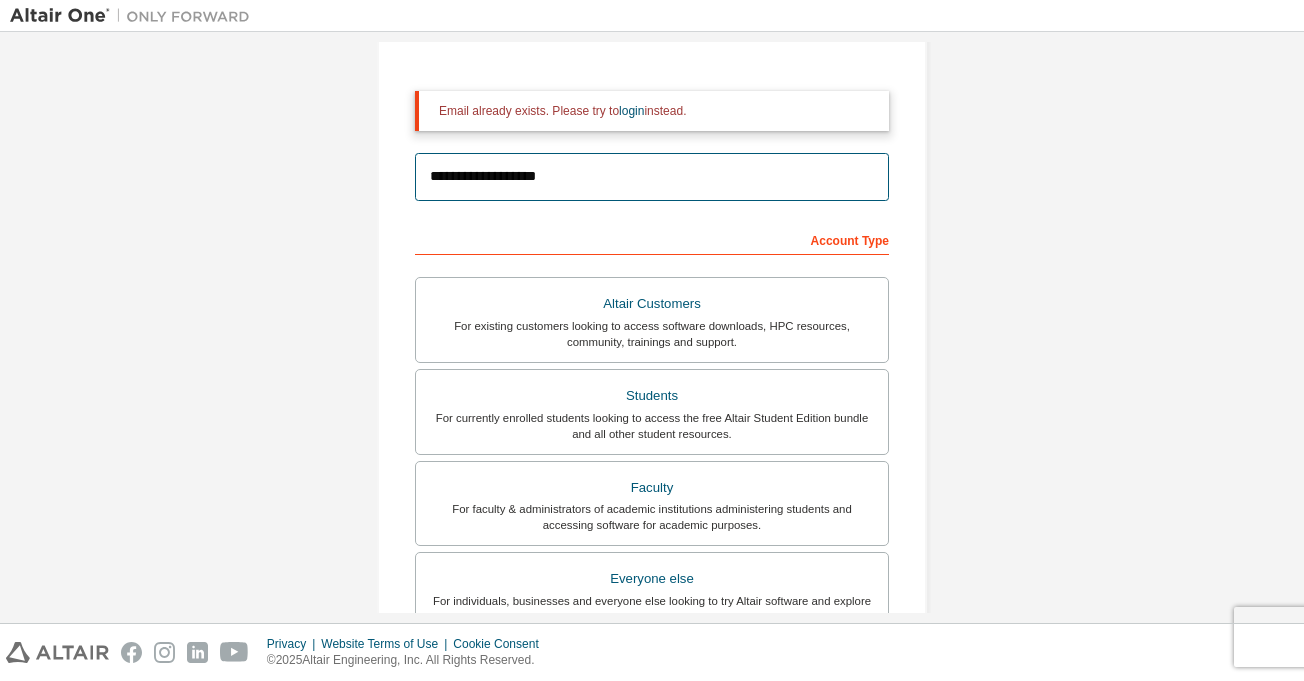 click on "**********" at bounding box center (652, 177) 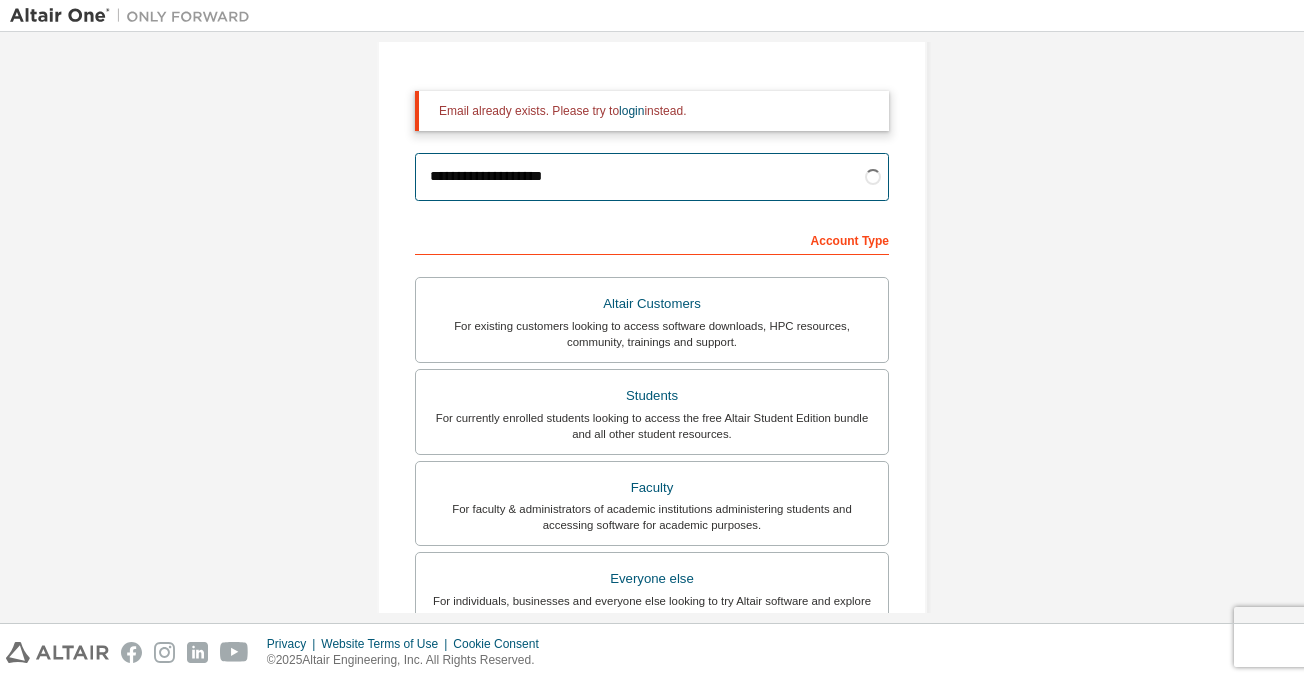 type on "**********" 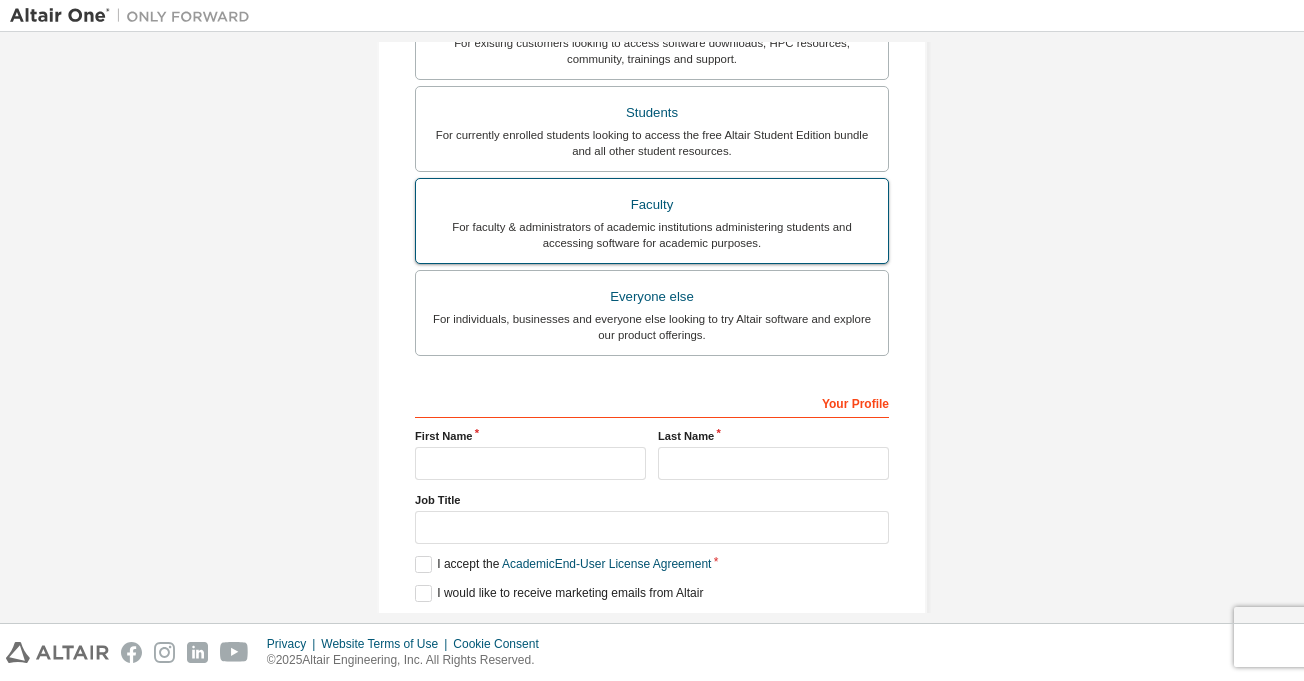 scroll, scrollTop: 440, scrollLeft: 0, axis: vertical 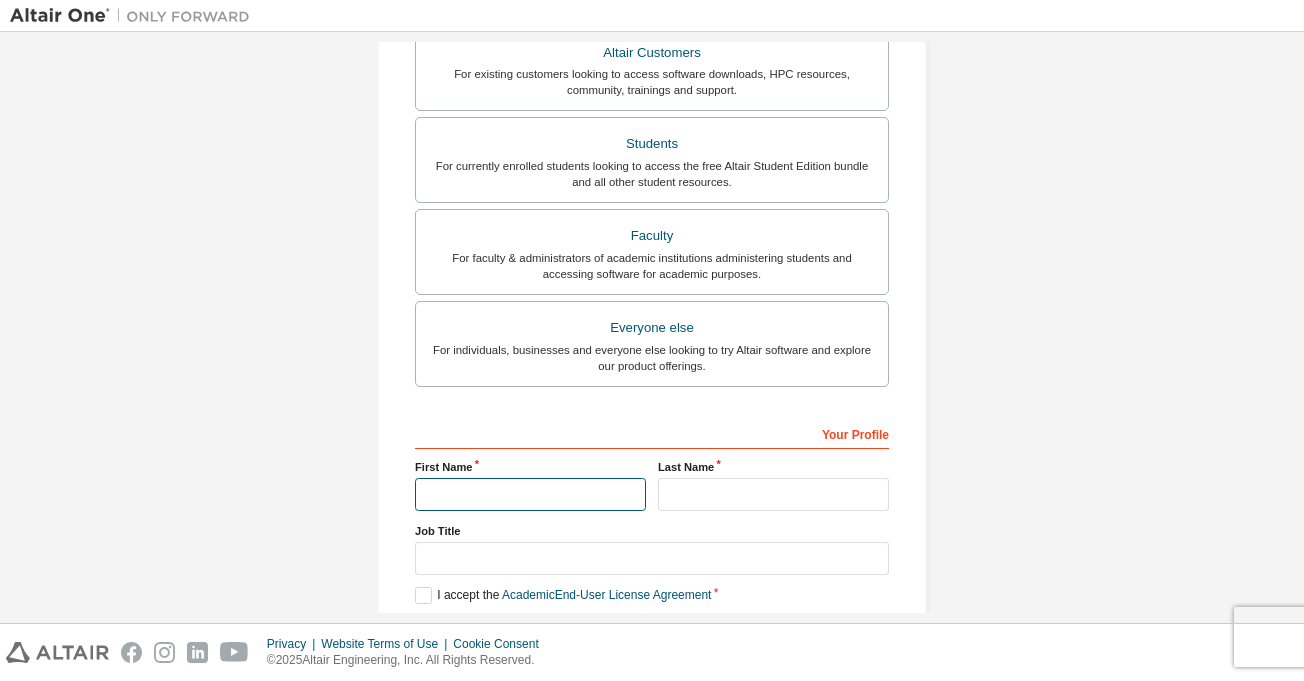click at bounding box center [530, 494] 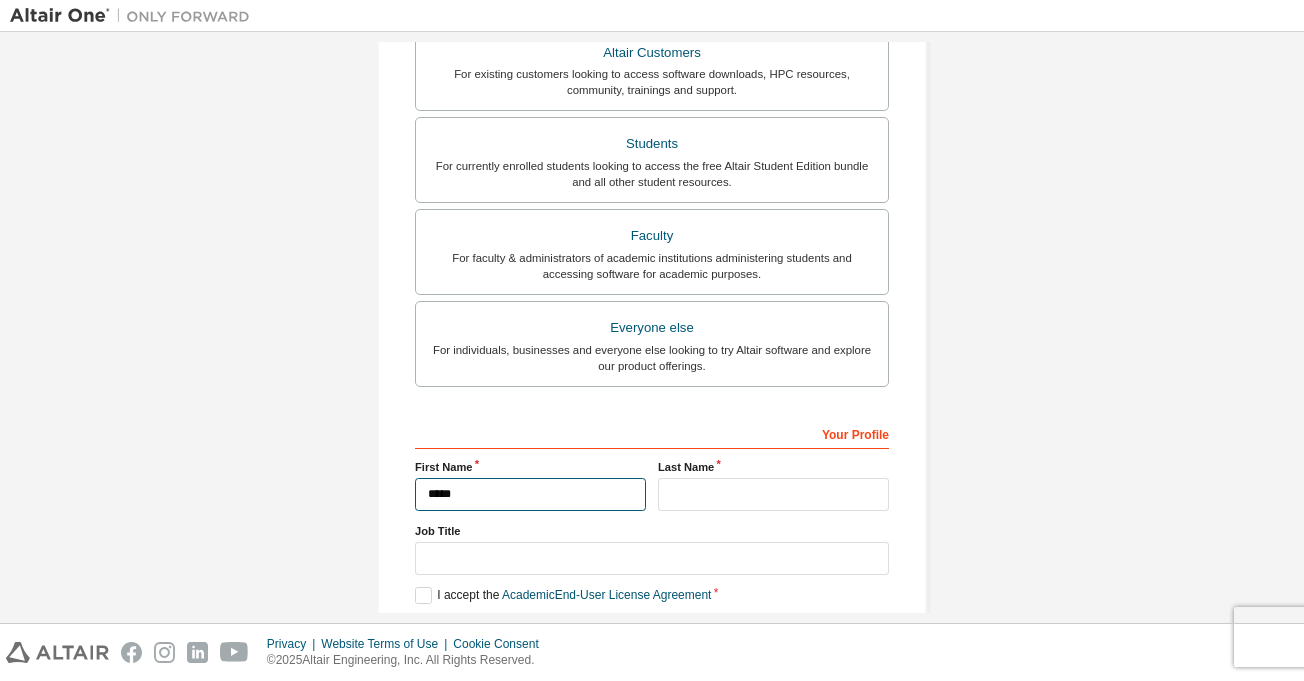 type on "*****" 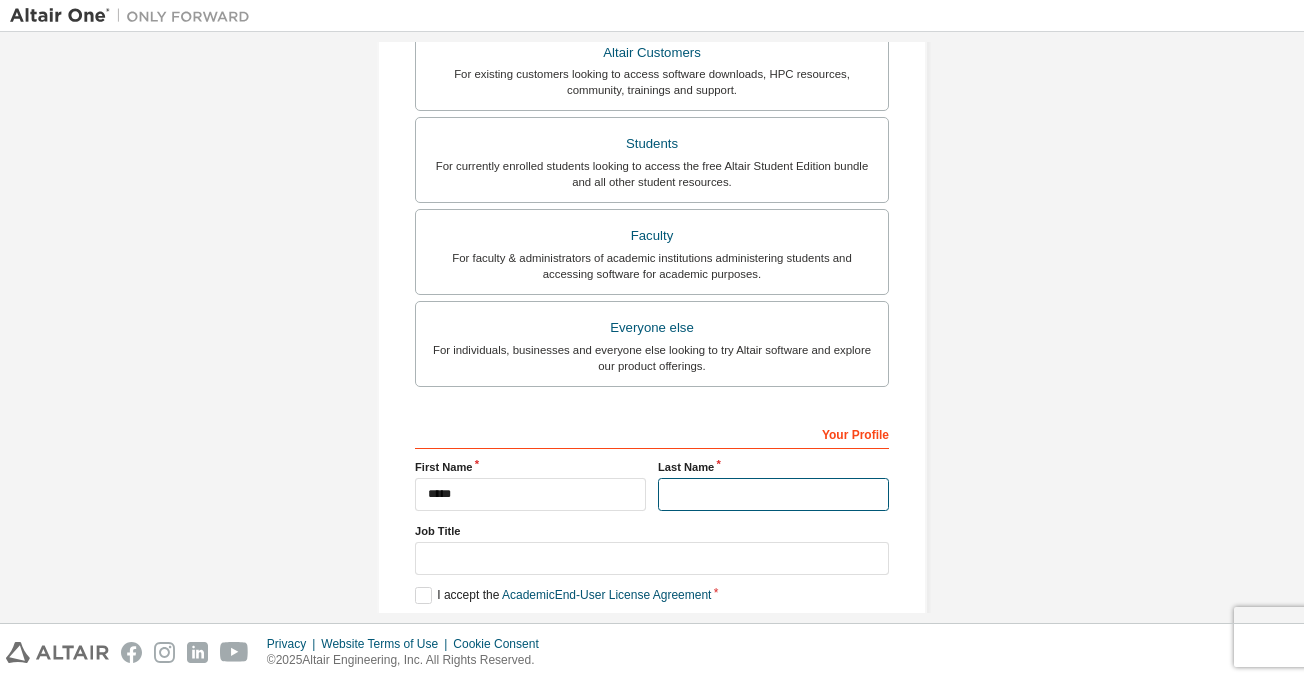 click at bounding box center (773, 494) 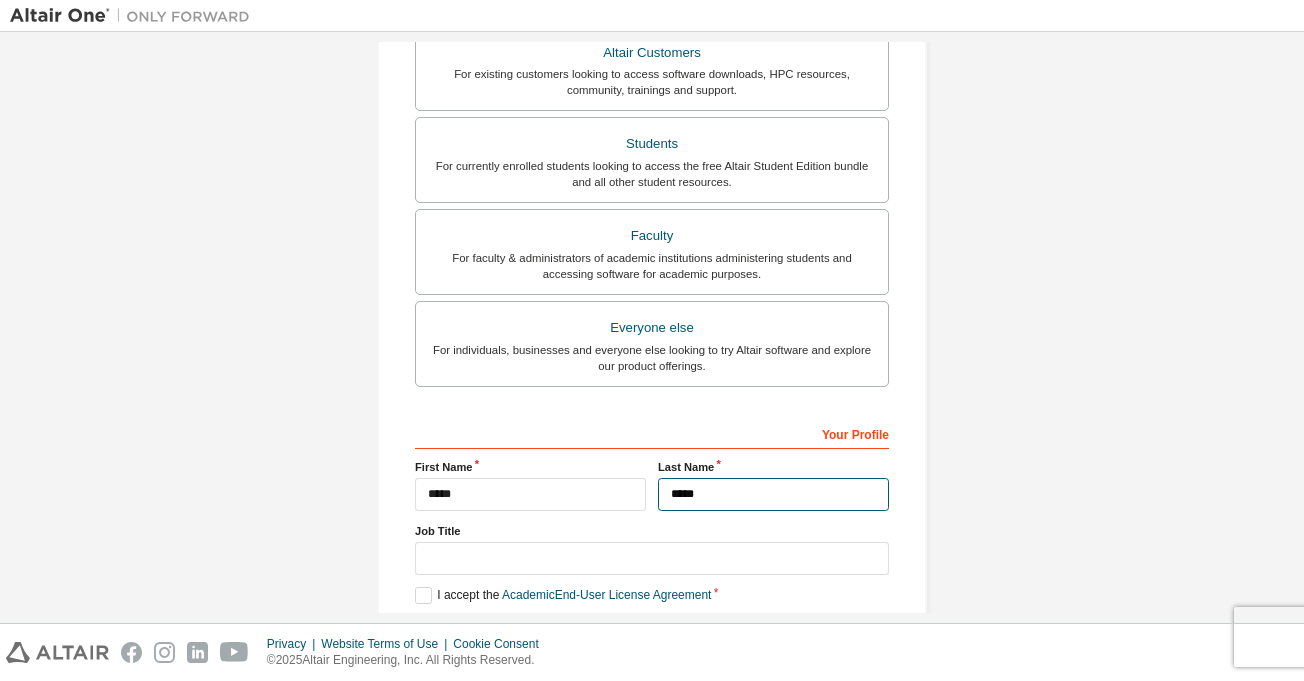 type on "*****" 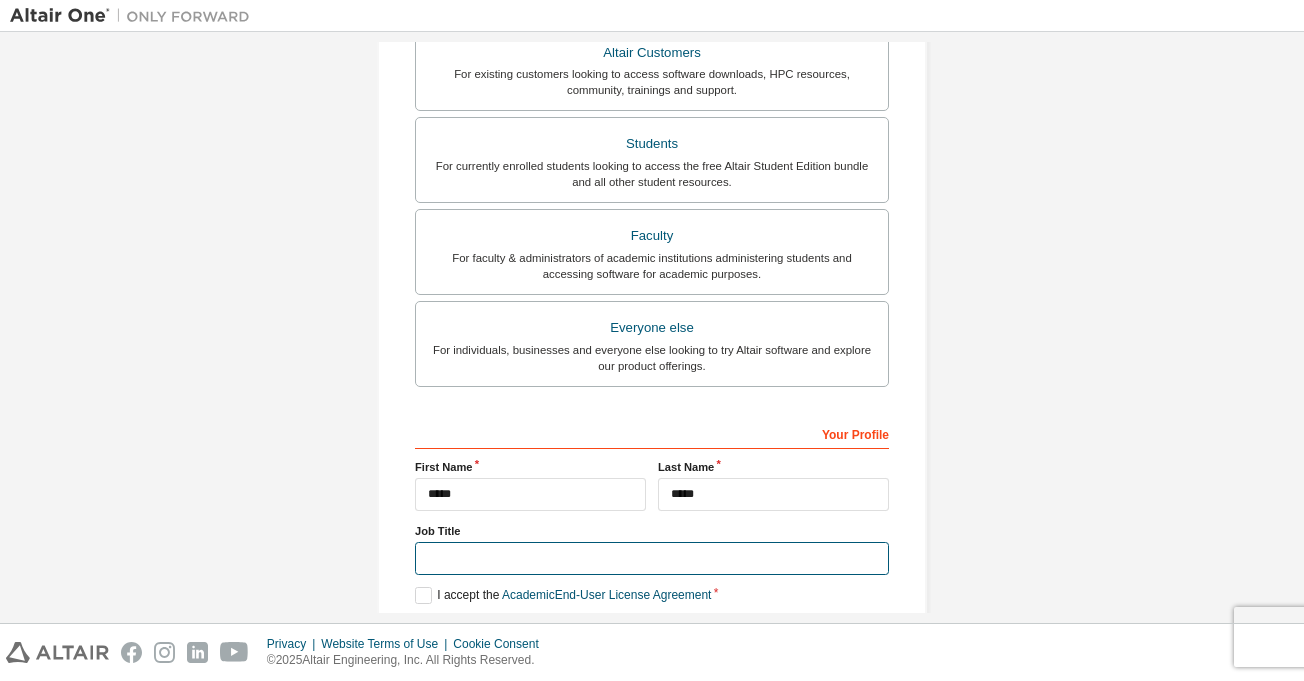 click at bounding box center (652, 558) 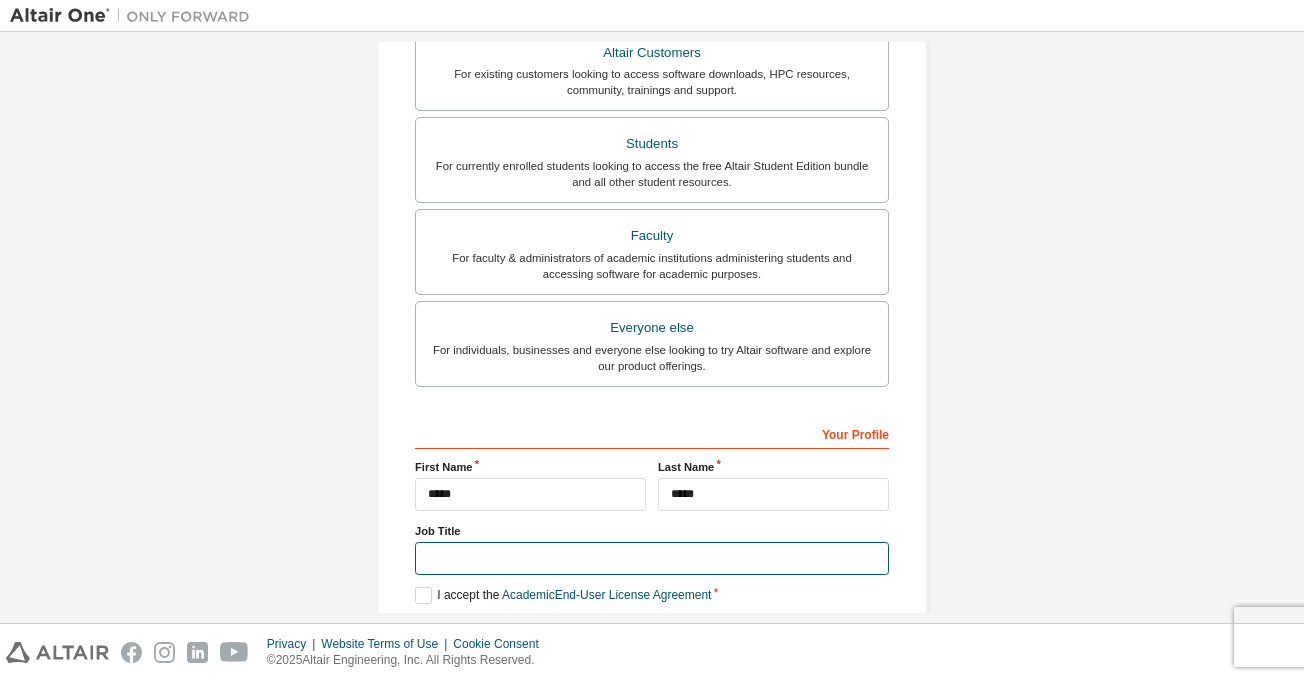 click at bounding box center (652, 558) 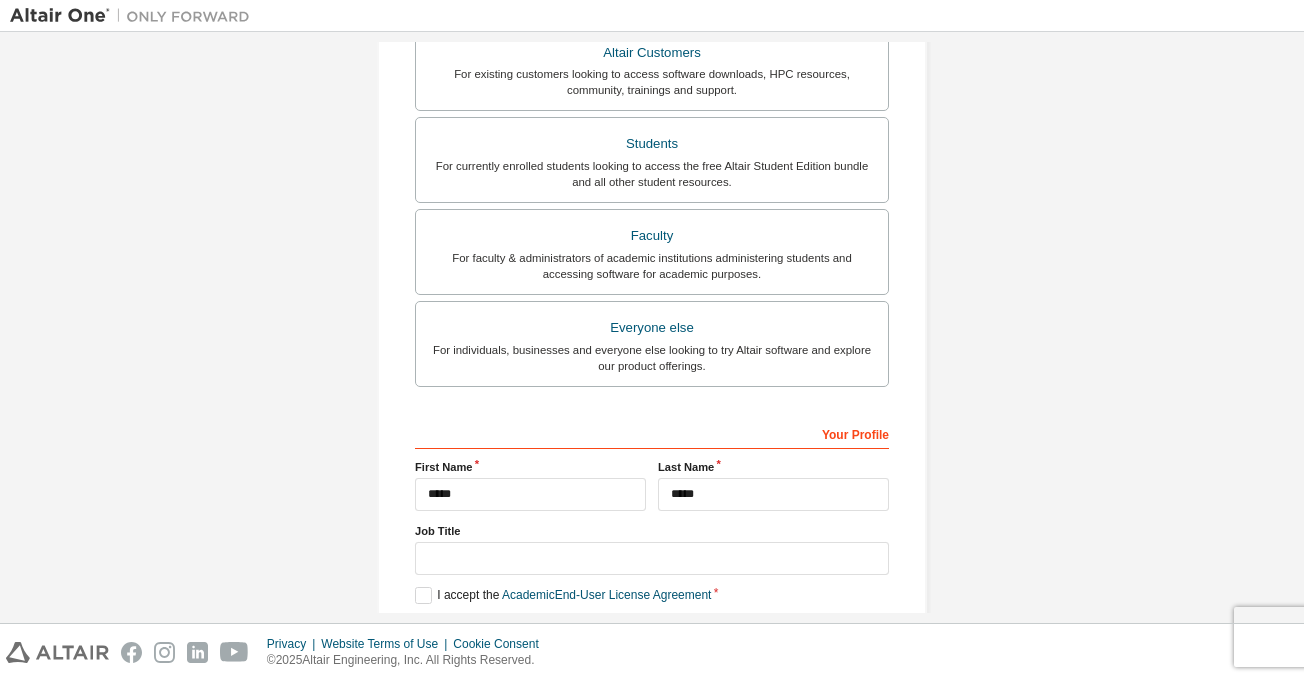 click on "I accept the   Academic   End-User License Agreement" at bounding box center (652, 595) 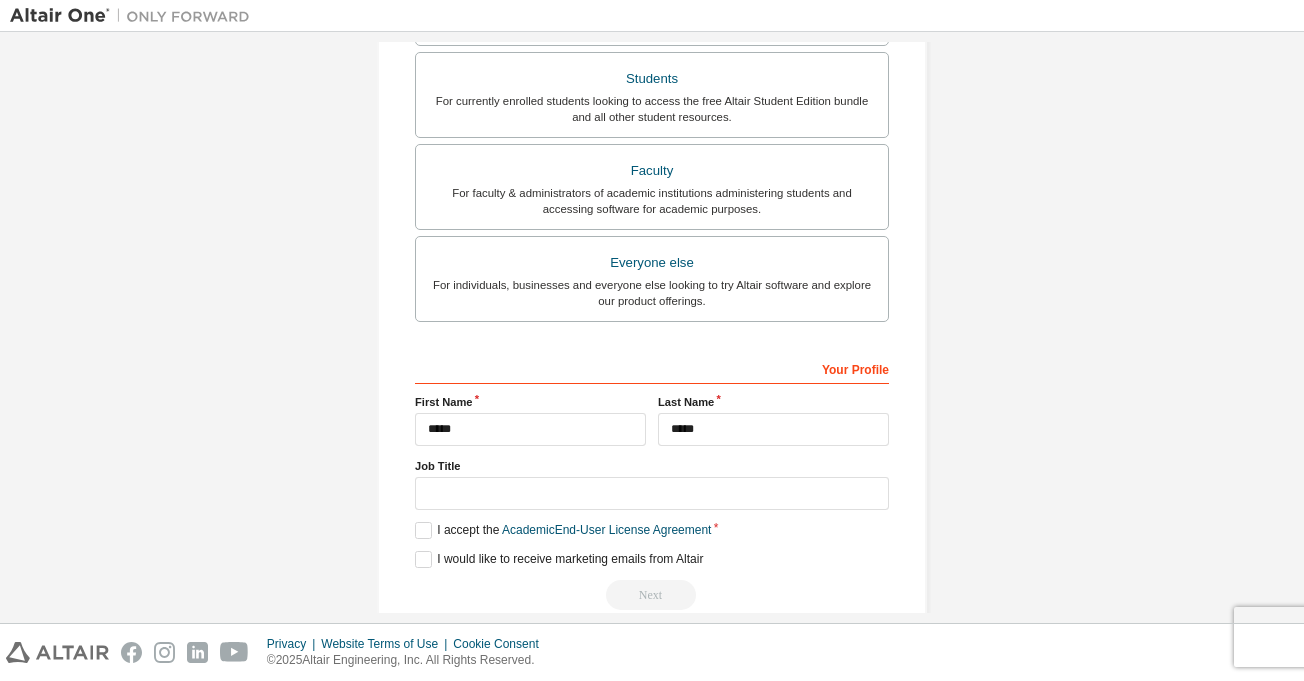 scroll, scrollTop: 540, scrollLeft: 0, axis: vertical 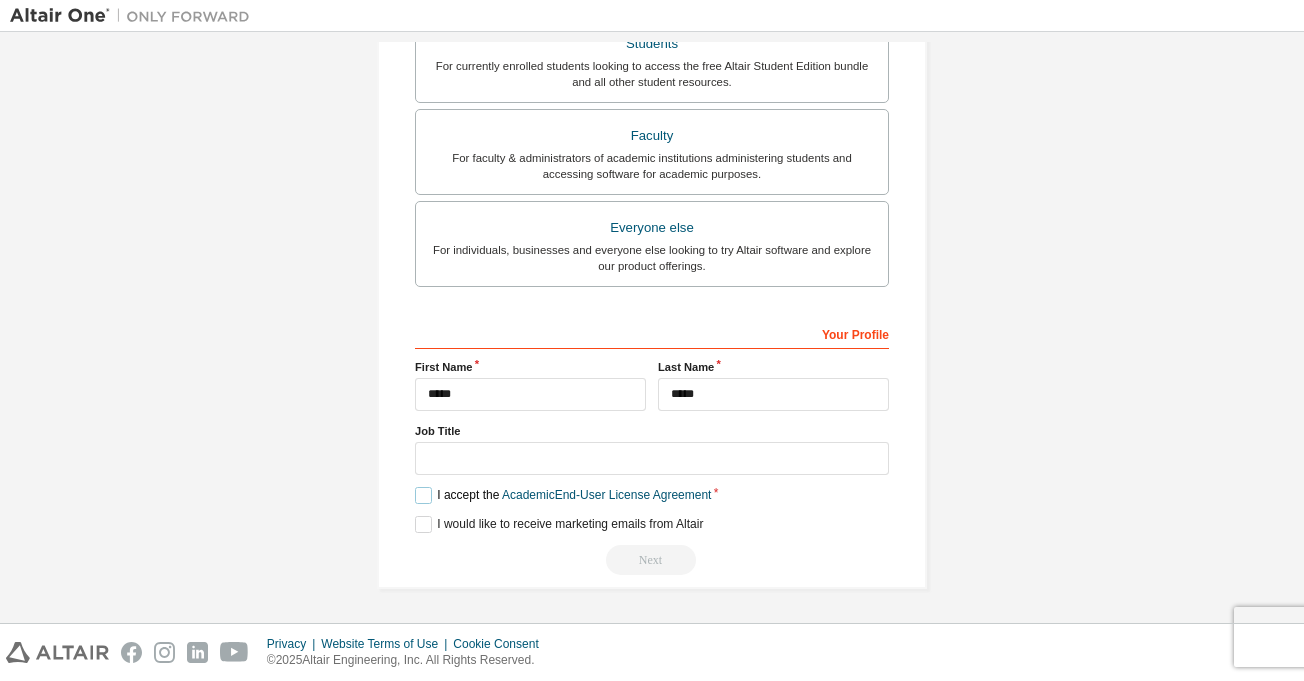 click on "I accept the   Academic   End-User License Agreement" at bounding box center [563, 495] 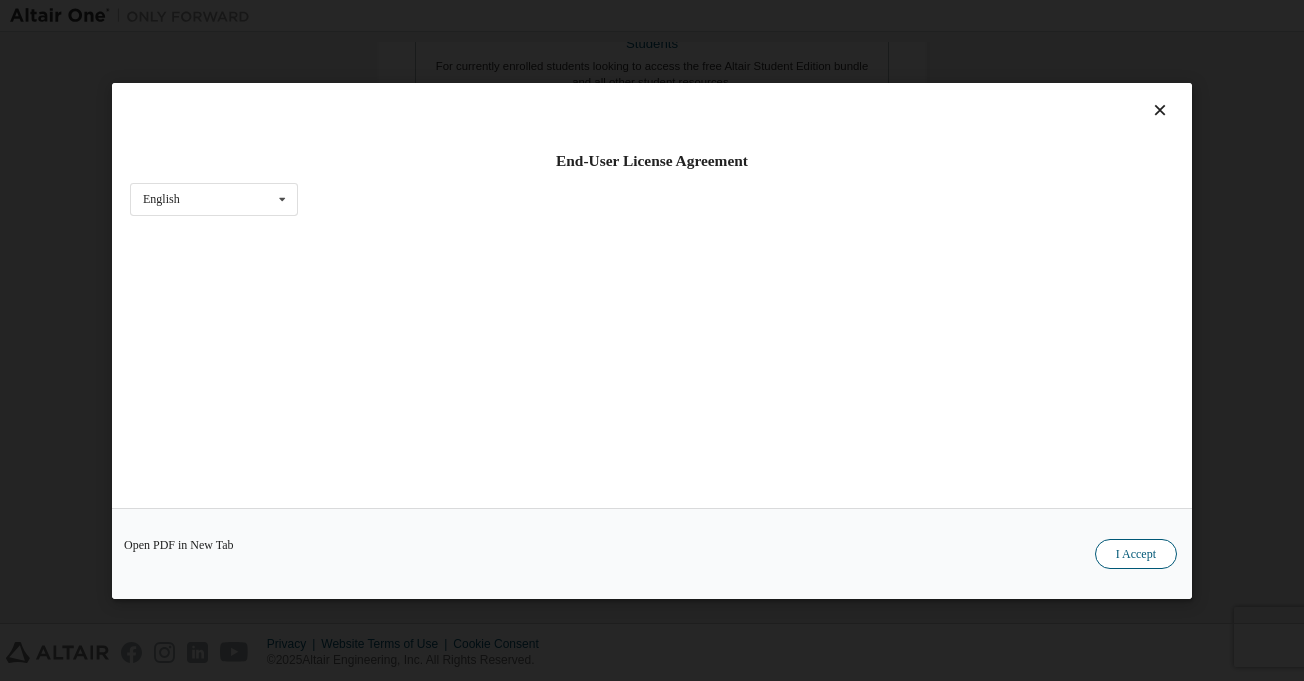 click on "I Accept" at bounding box center (1136, 553) 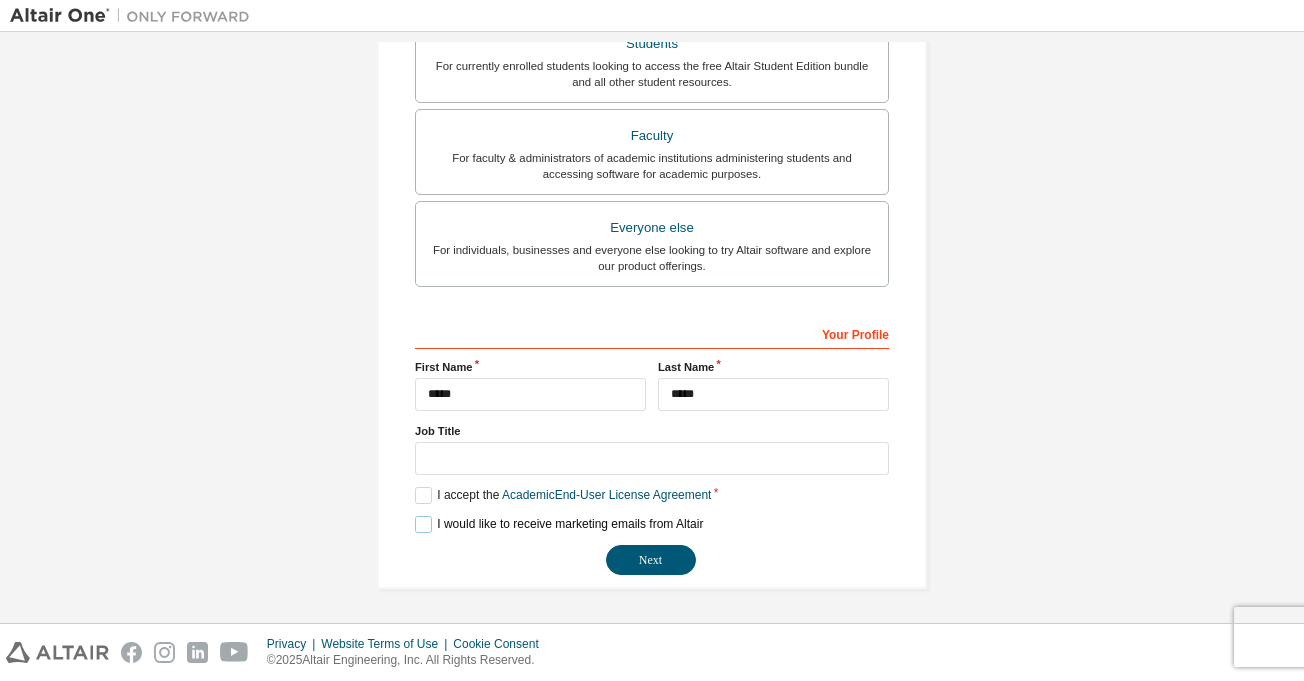click on "I would like to receive marketing emails from Altair" at bounding box center (559, 524) 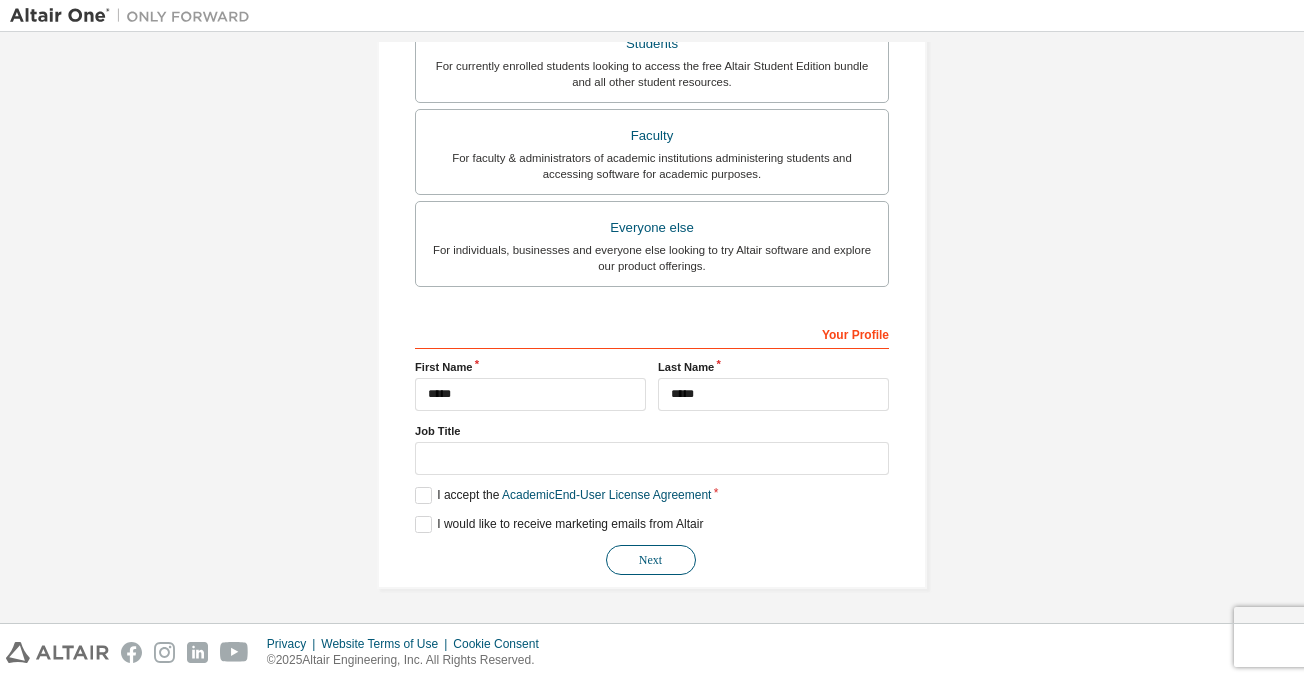click on "Next" at bounding box center (651, 560) 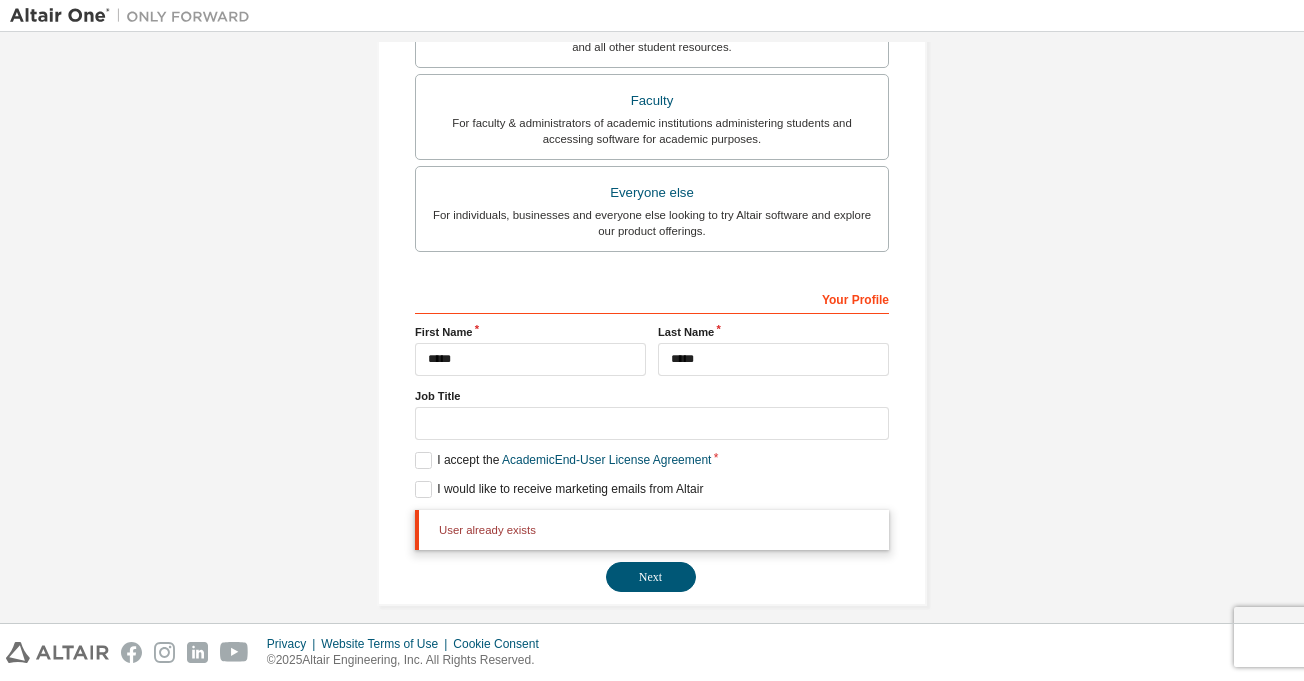 scroll, scrollTop: 592, scrollLeft: 0, axis: vertical 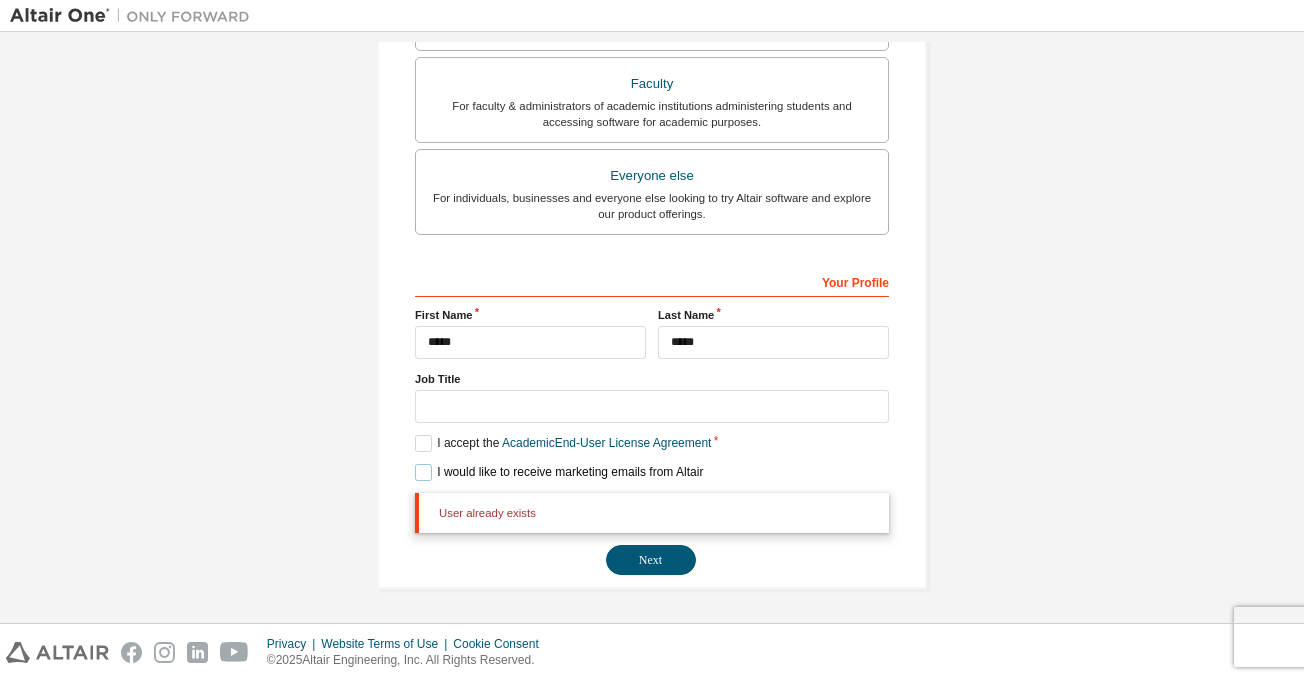 click on "I would like to receive marketing emails from Altair" at bounding box center [559, 472] 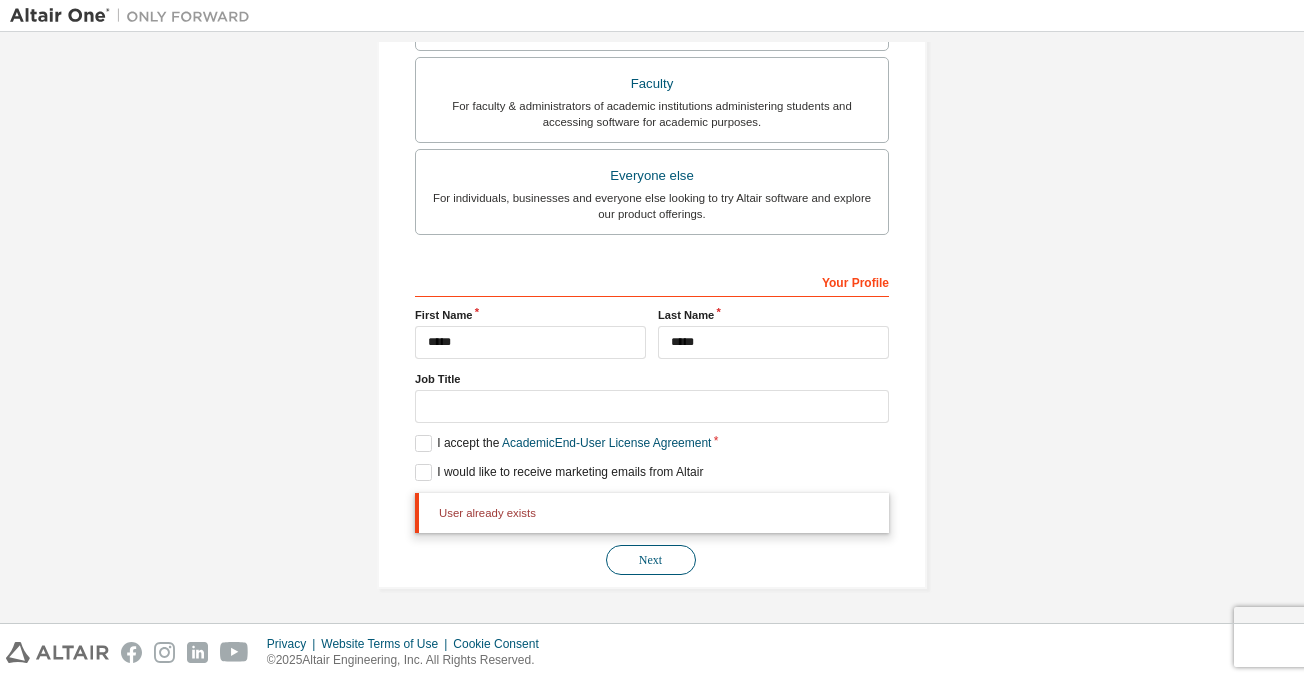 click on "Next" at bounding box center (651, 560) 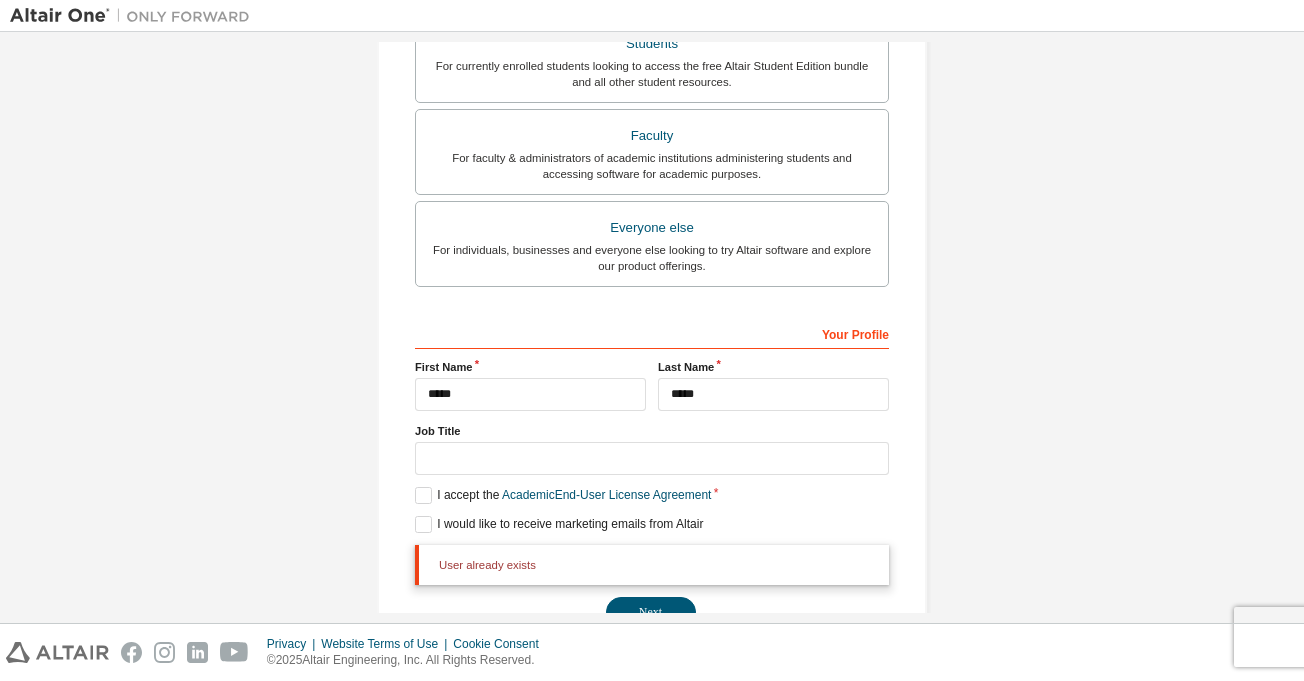 scroll, scrollTop: 140, scrollLeft: 0, axis: vertical 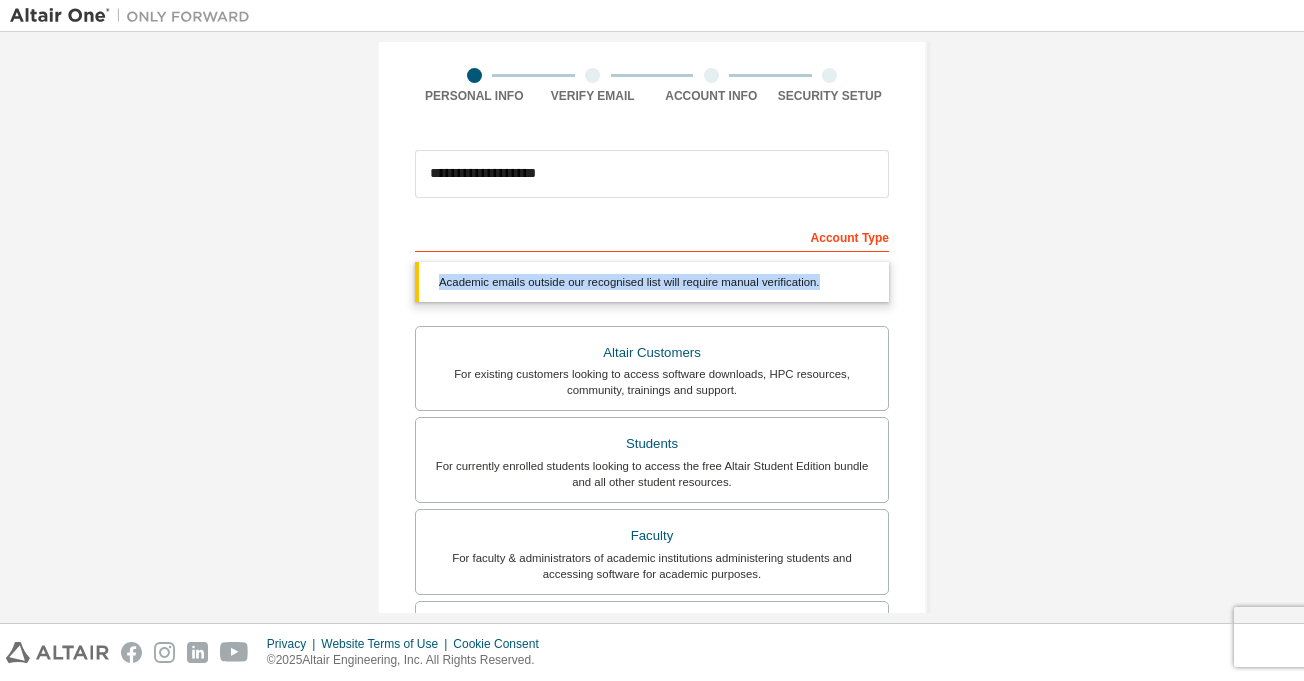 drag, startPoint x: 830, startPoint y: 277, endPoint x: 410, endPoint y: 274, distance: 420.0107 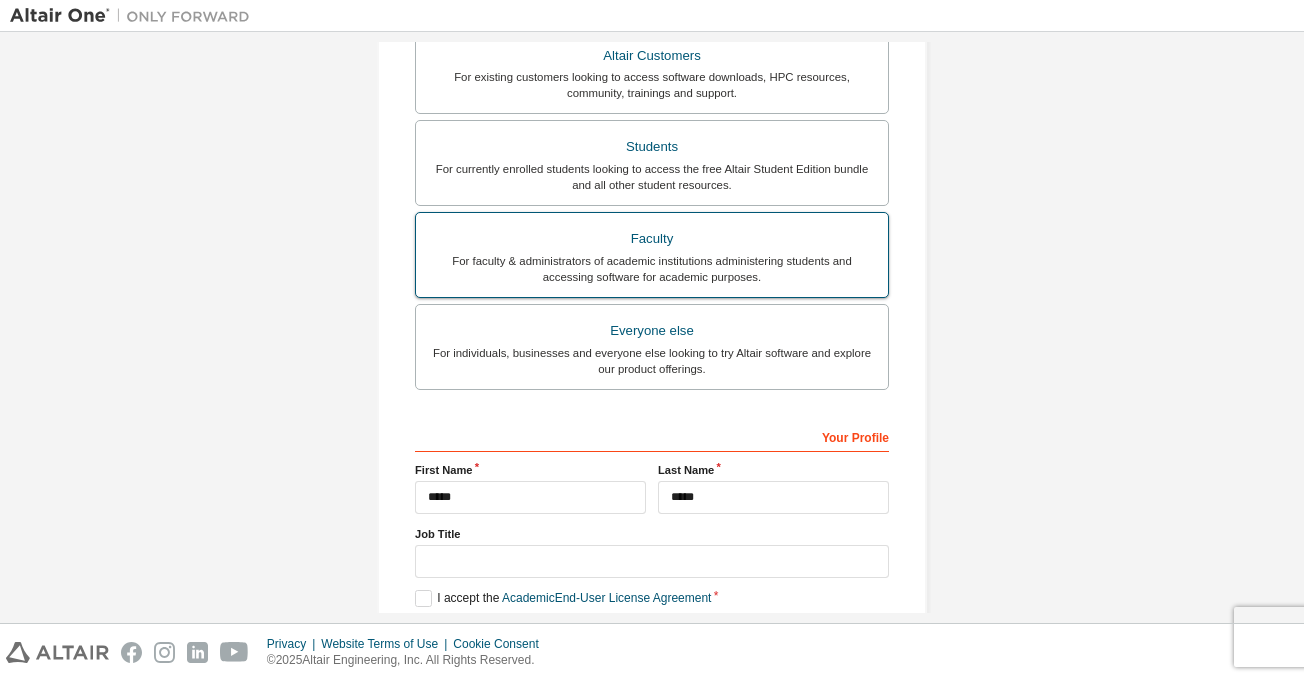 scroll, scrollTop: 440, scrollLeft: 0, axis: vertical 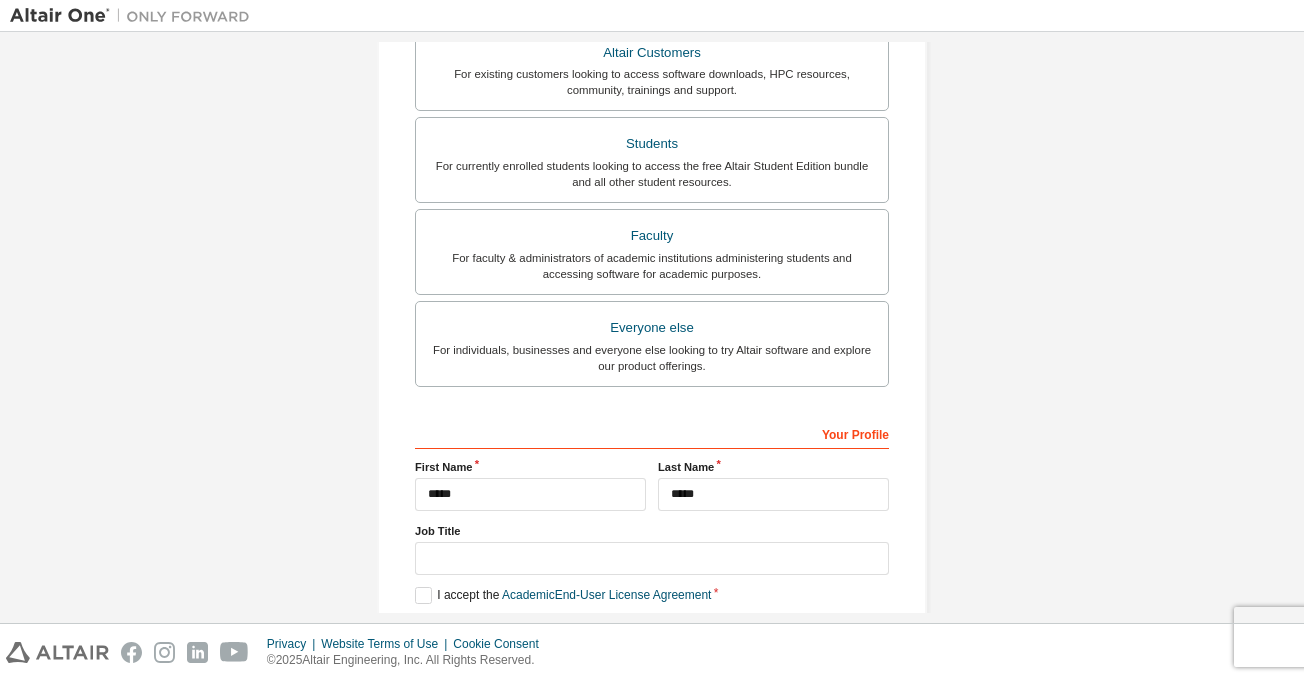 click on "**********" at bounding box center (652, 183) 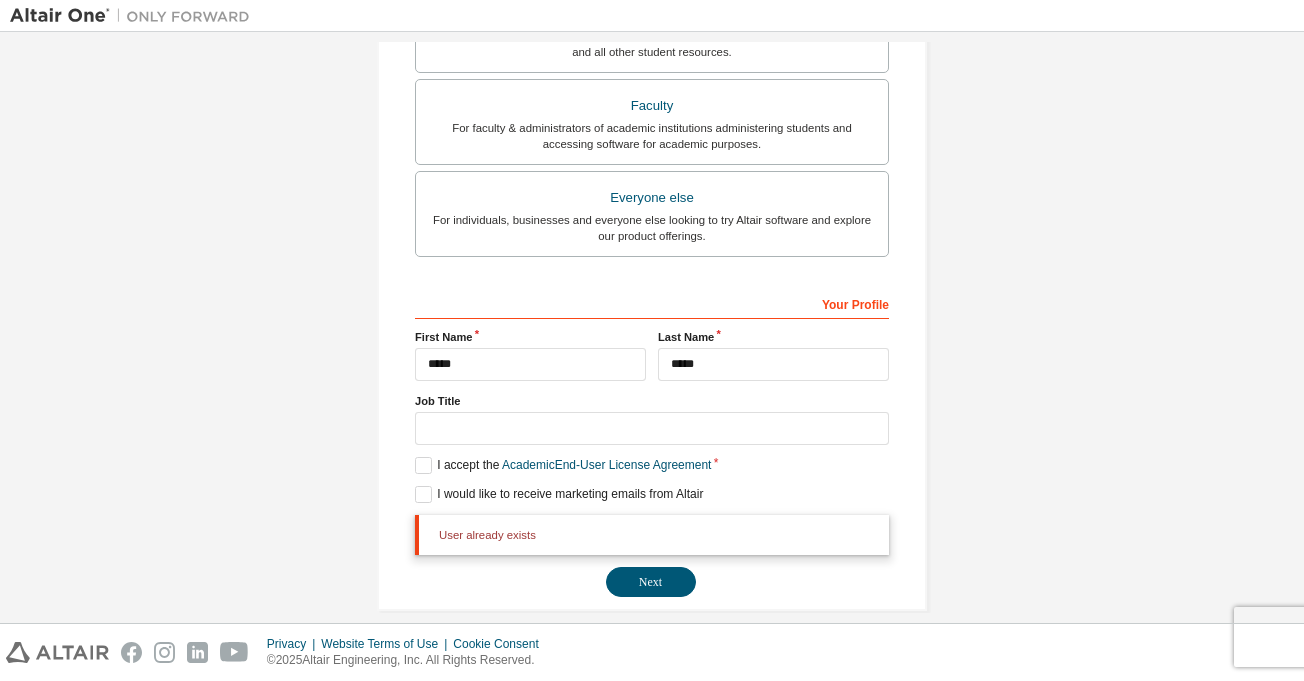 scroll, scrollTop: 592, scrollLeft: 0, axis: vertical 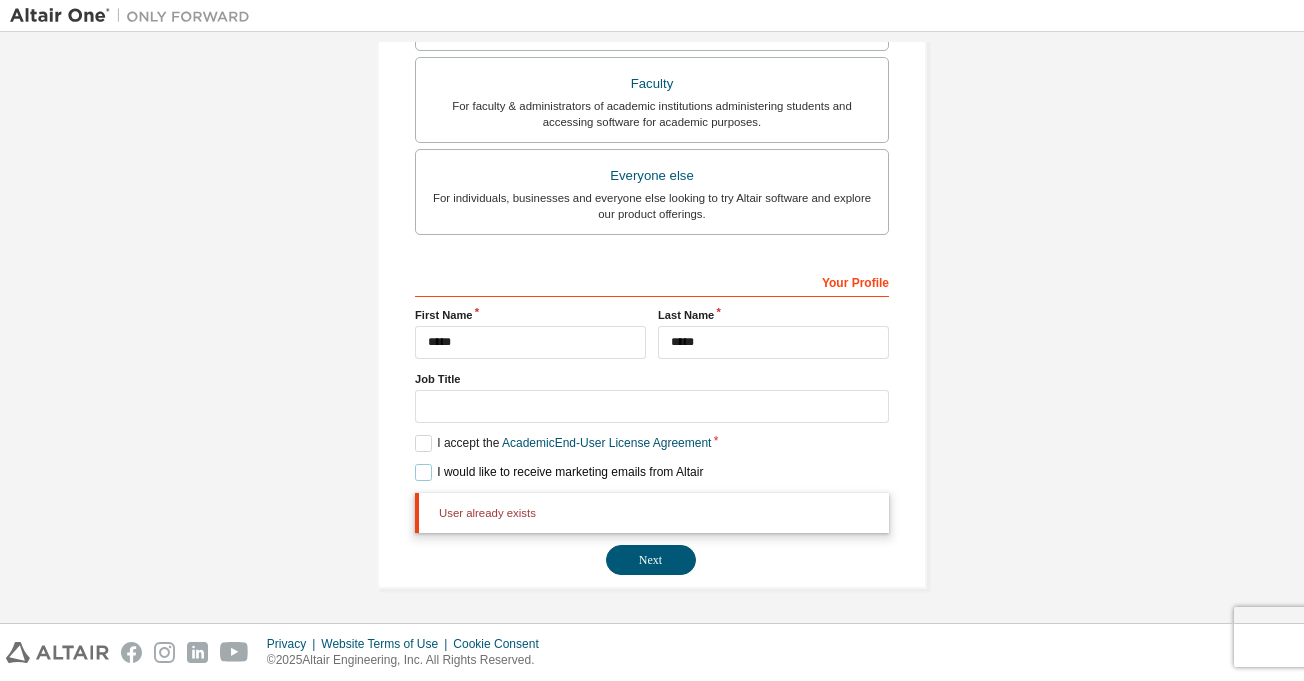 click on "I would like to receive marketing emails from Altair" at bounding box center [559, 472] 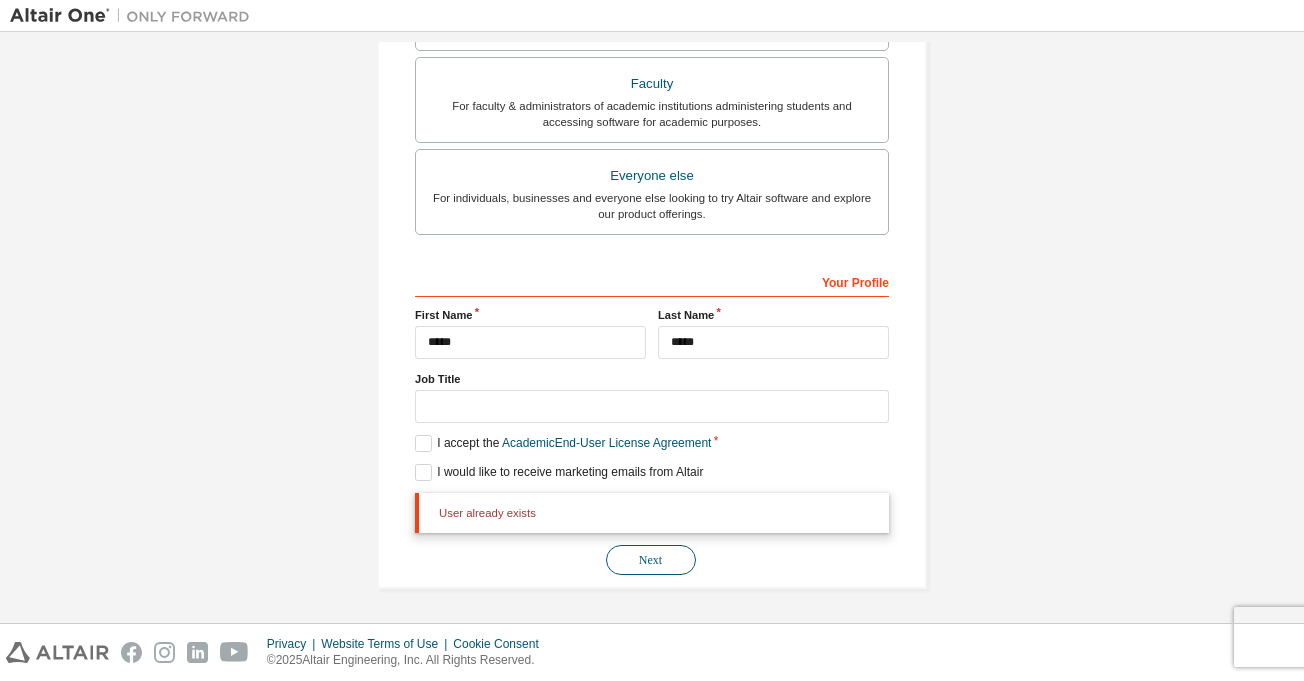 click on "Next" at bounding box center (651, 560) 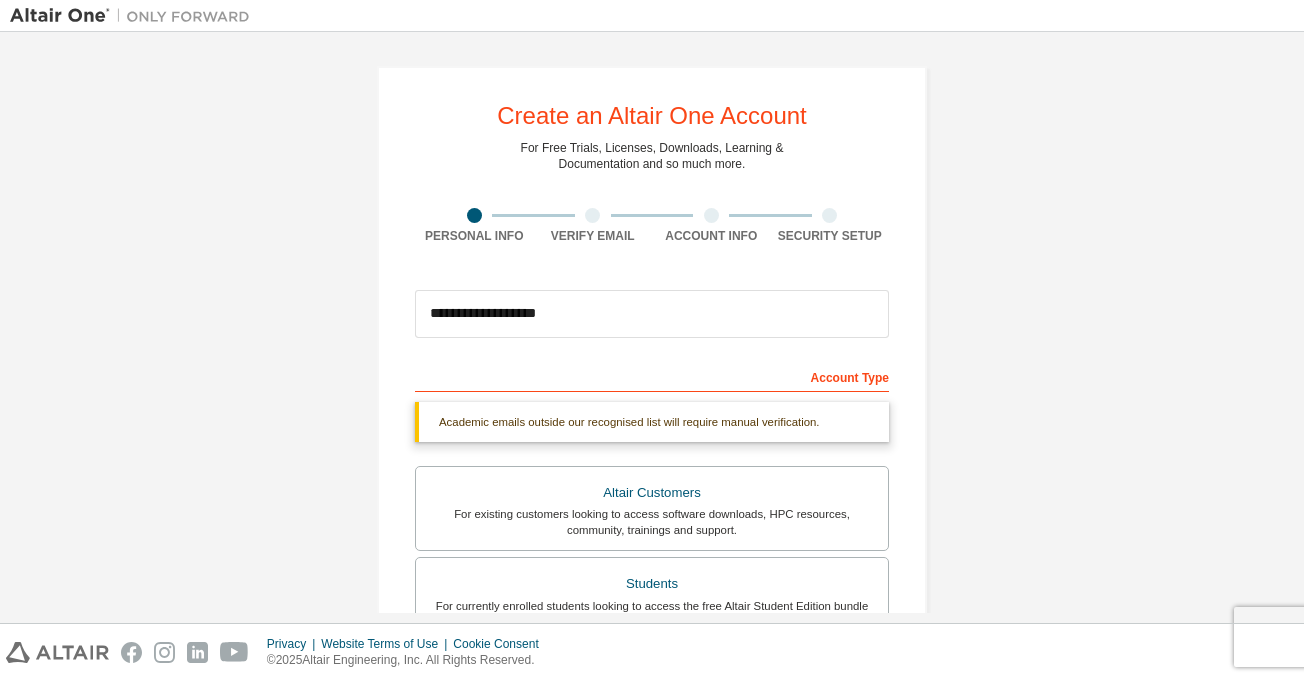 scroll, scrollTop: 200, scrollLeft: 0, axis: vertical 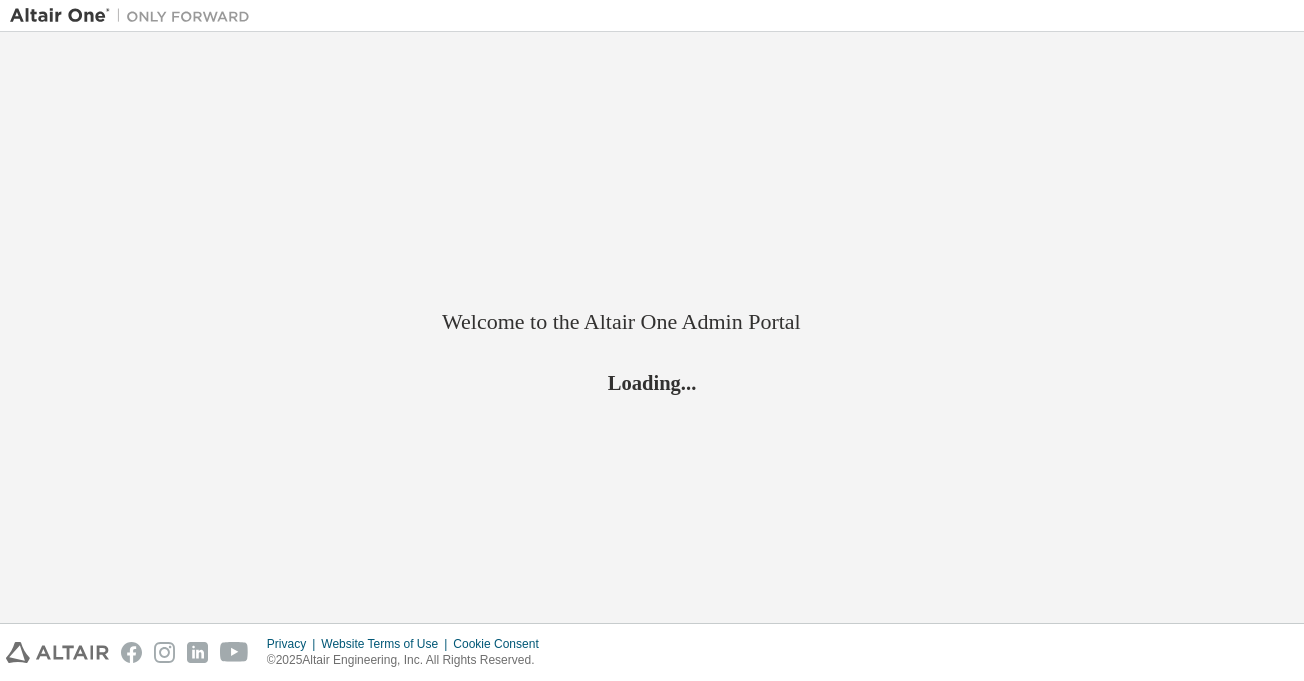 click at bounding box center [135, 16] 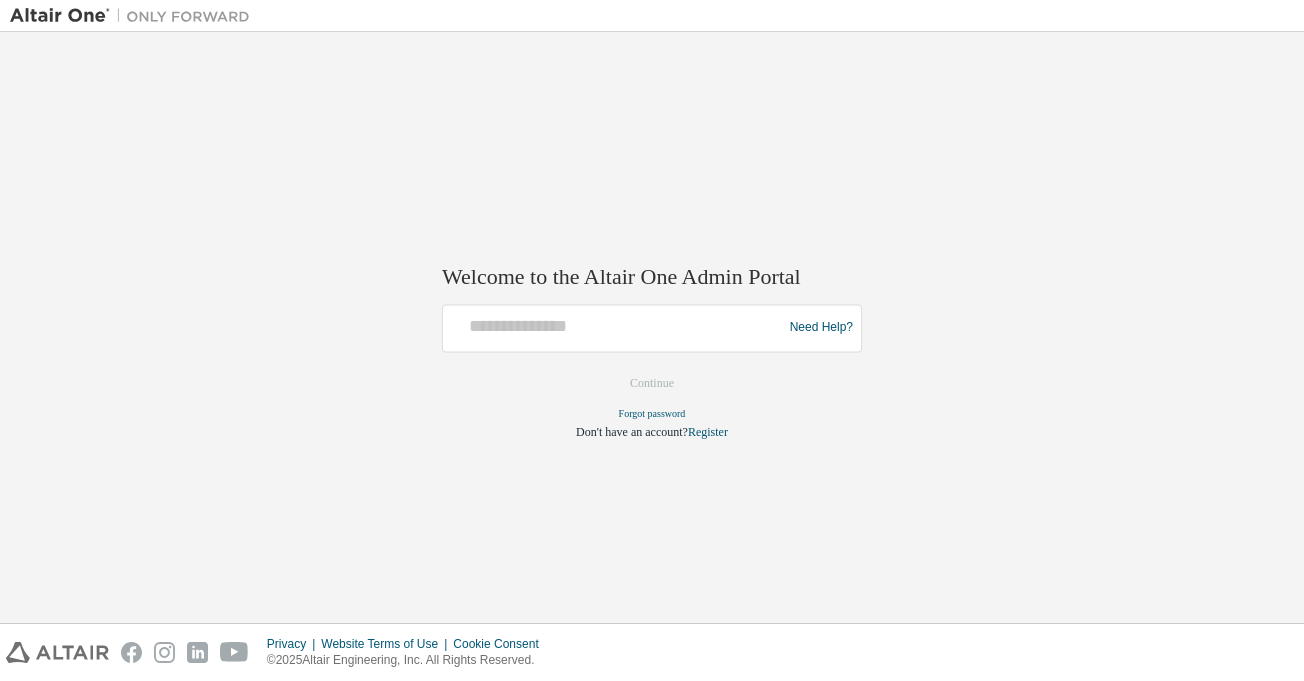 click at bounding box center (135, 16) 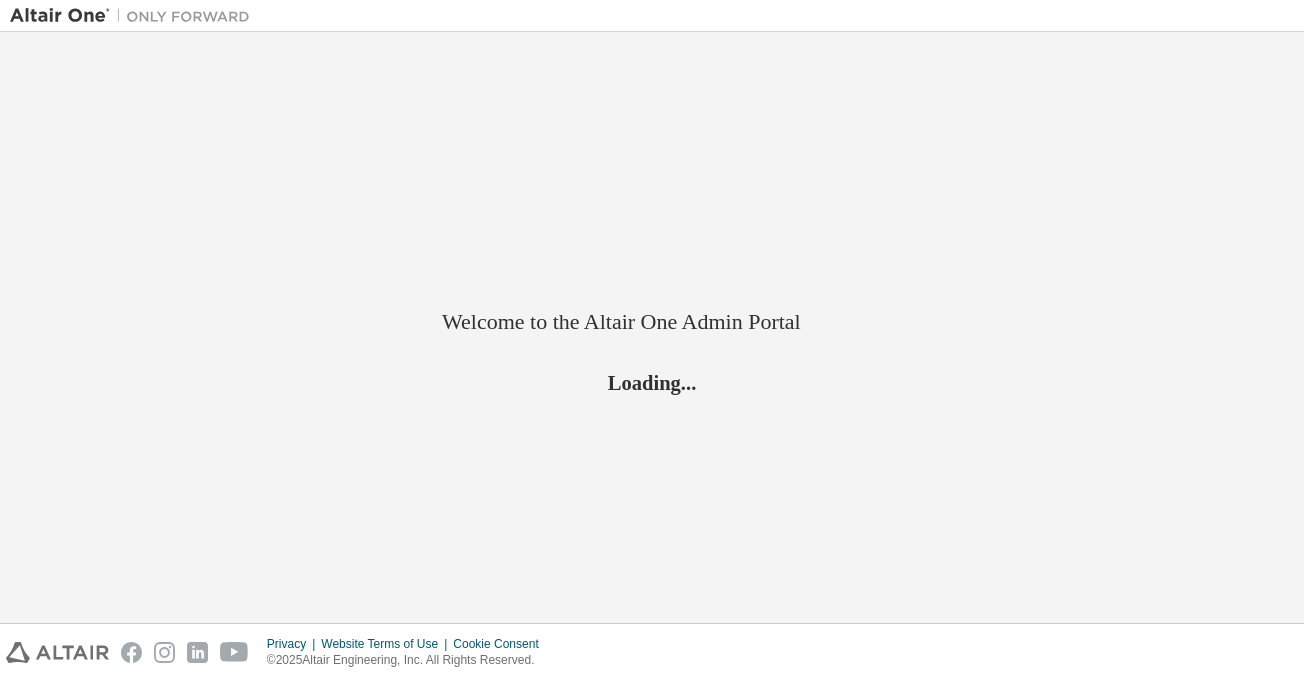 scroll, scrollTop: 0, scrollLeft: 0, axis: both 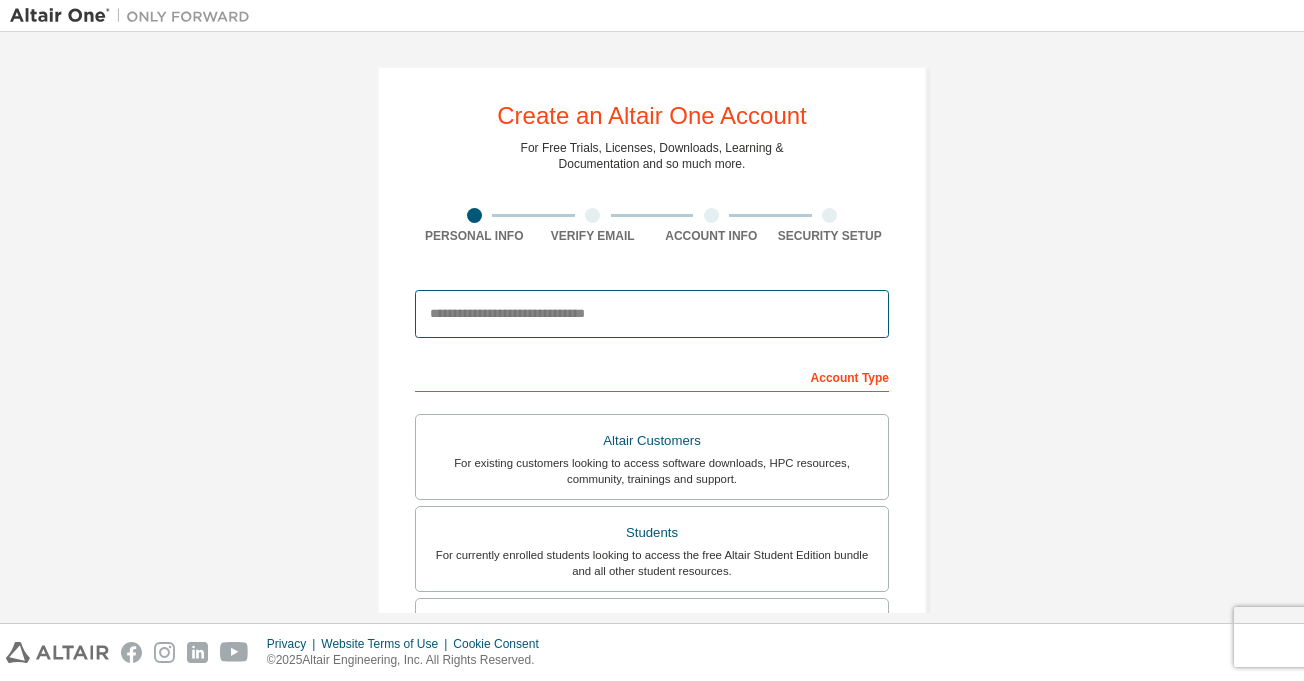 click at bounding box center (652, 314) 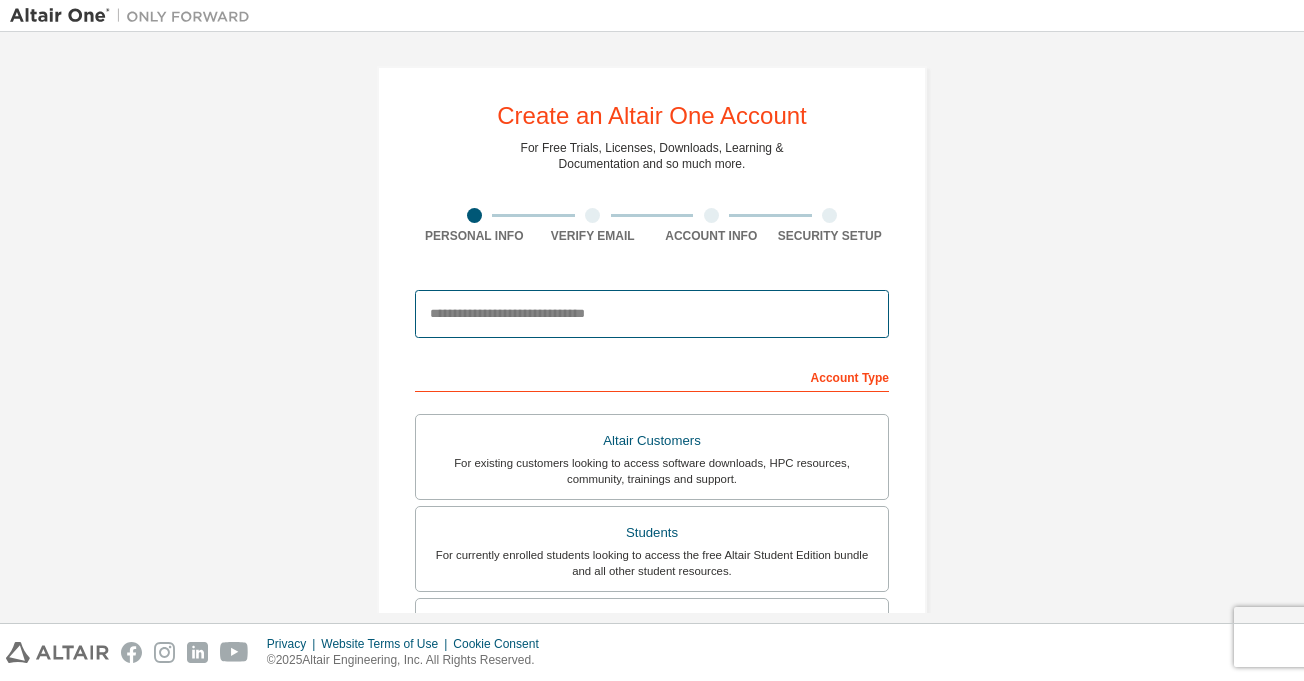 type on "**********" 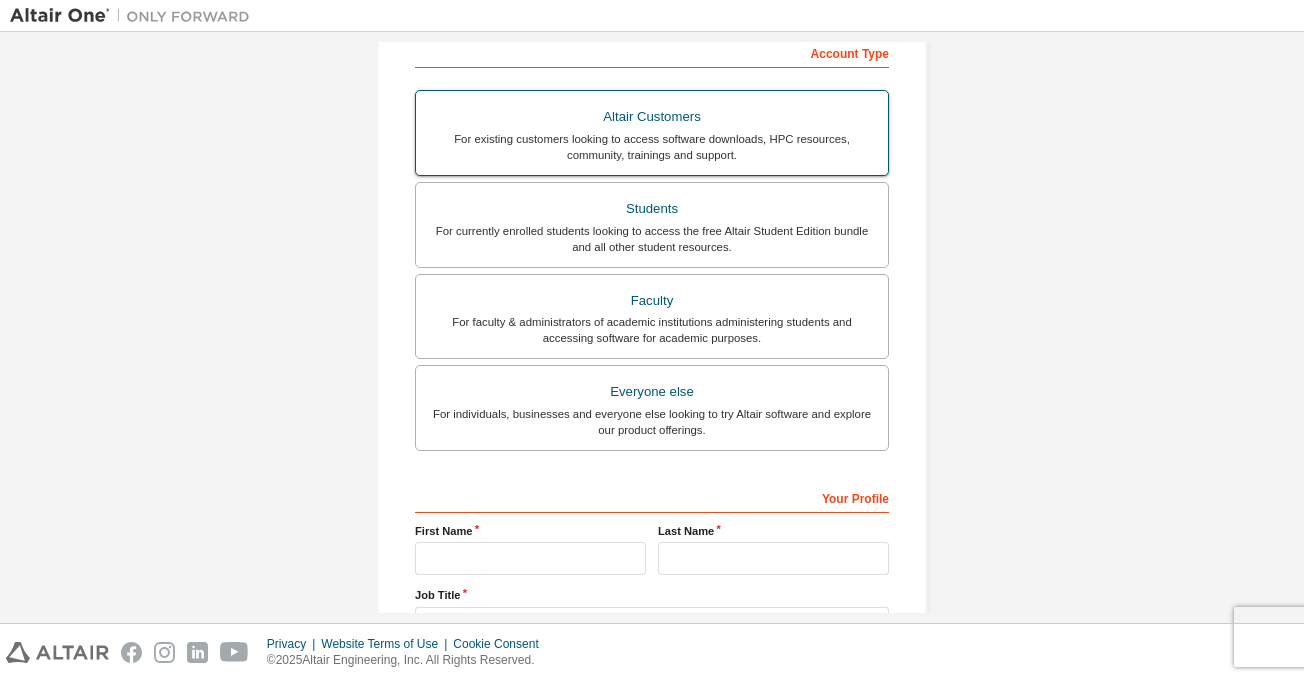 scroll, scrollTop: 552, scrollLeft: 0, axis: vertical 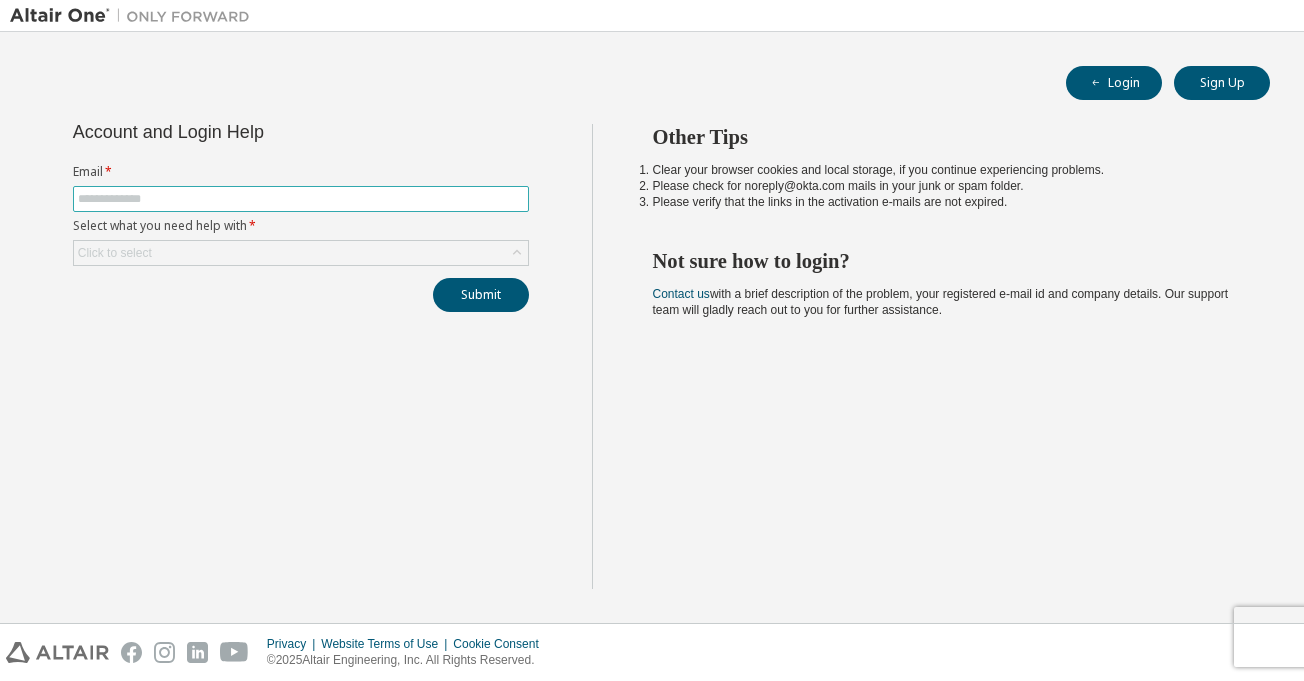 click at bounding box center (301, 199) 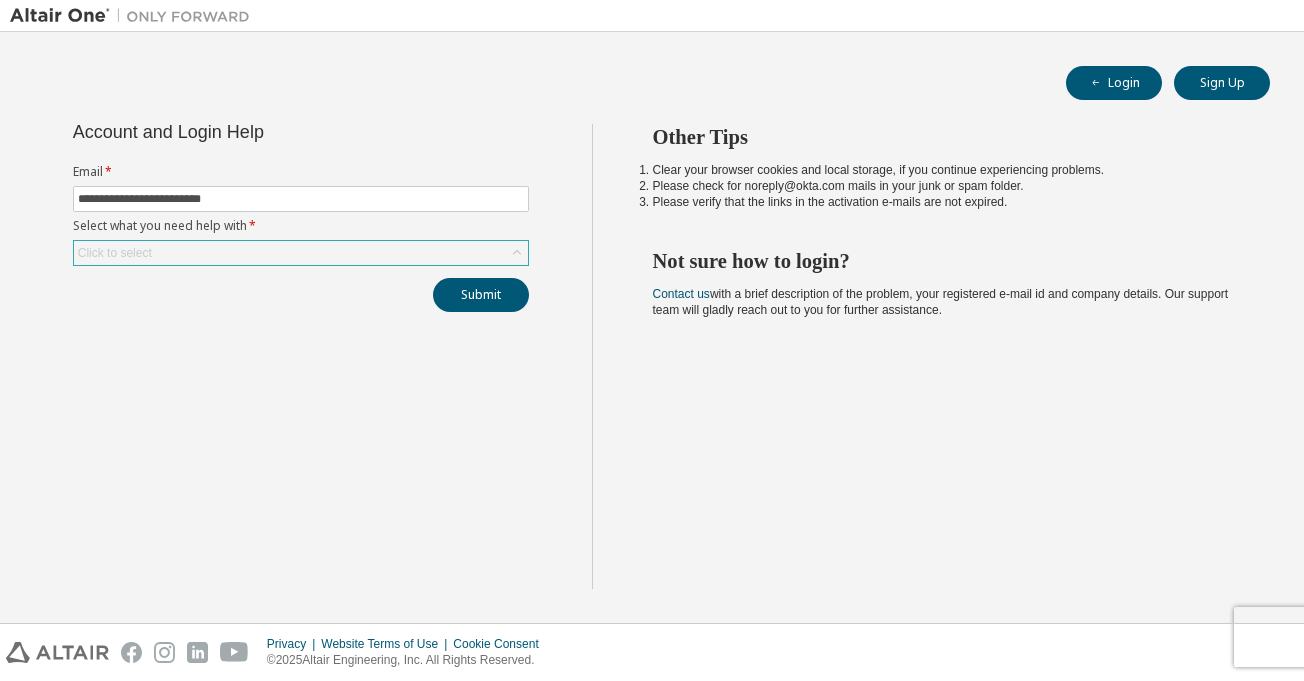 click on "Click to select" at bounding box center (301, 253) 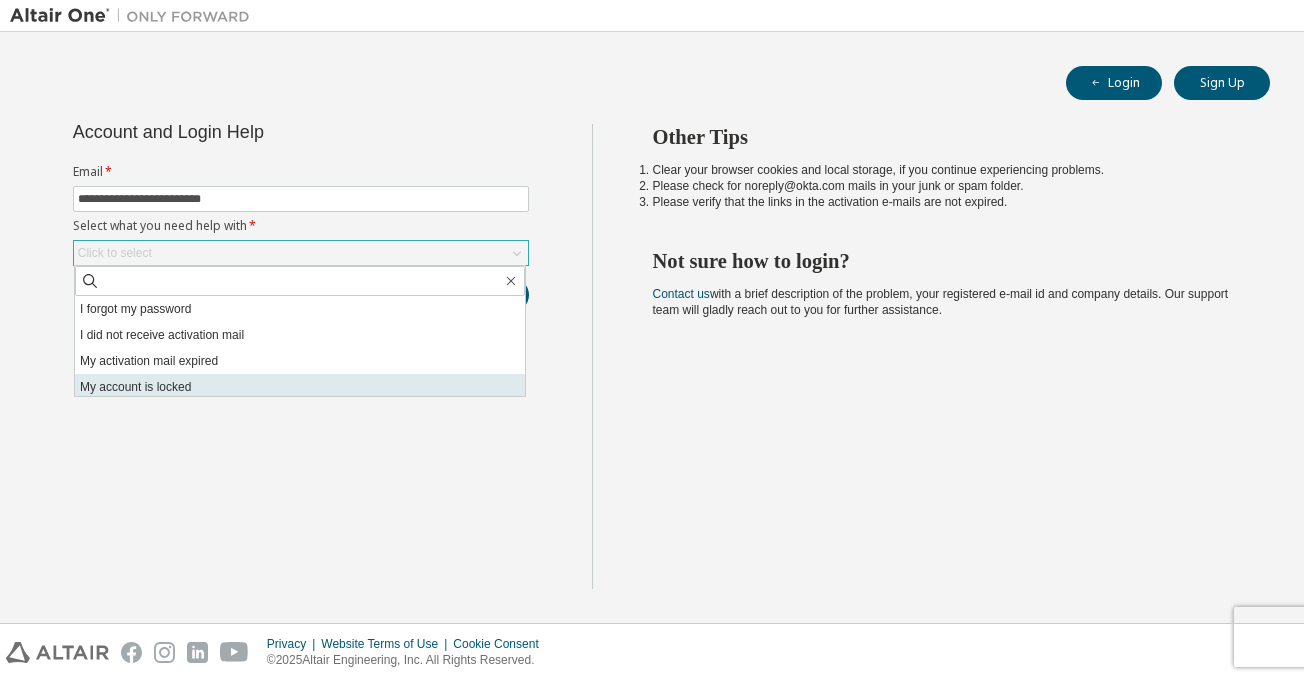 click on "My account is locked" at bounding box center (300, 387) 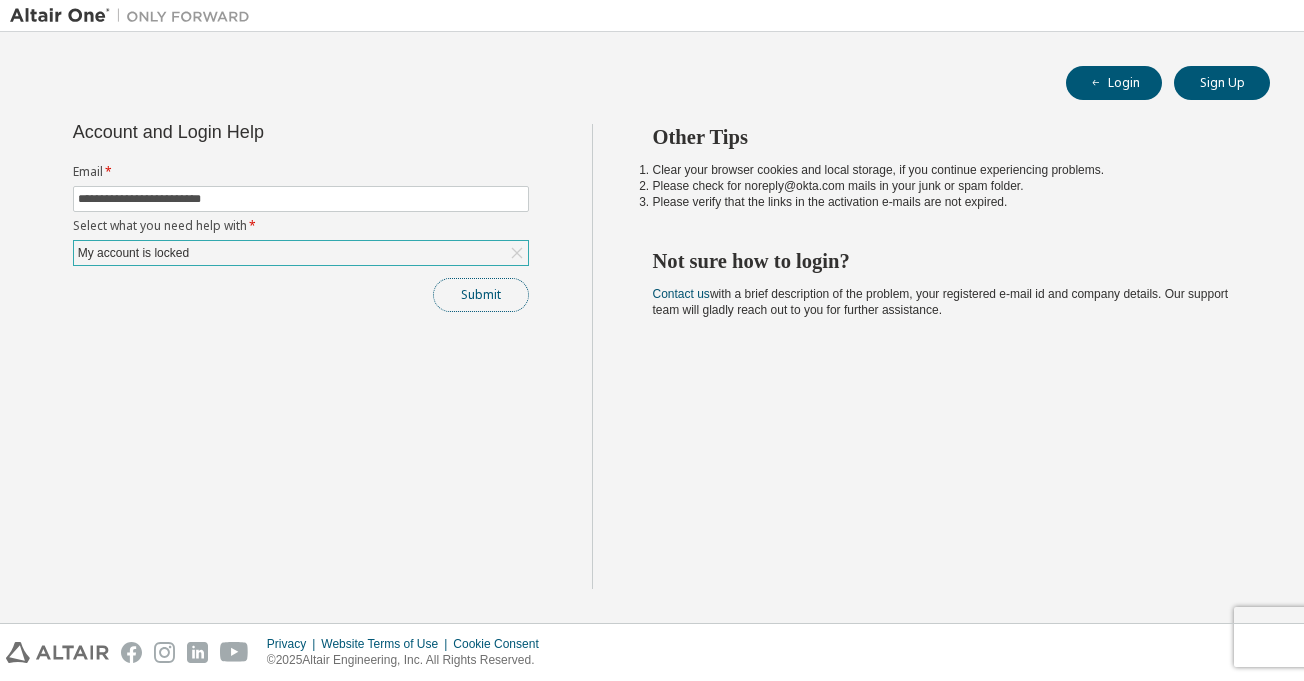 click on "Submit" at bounding box center (481, 295) 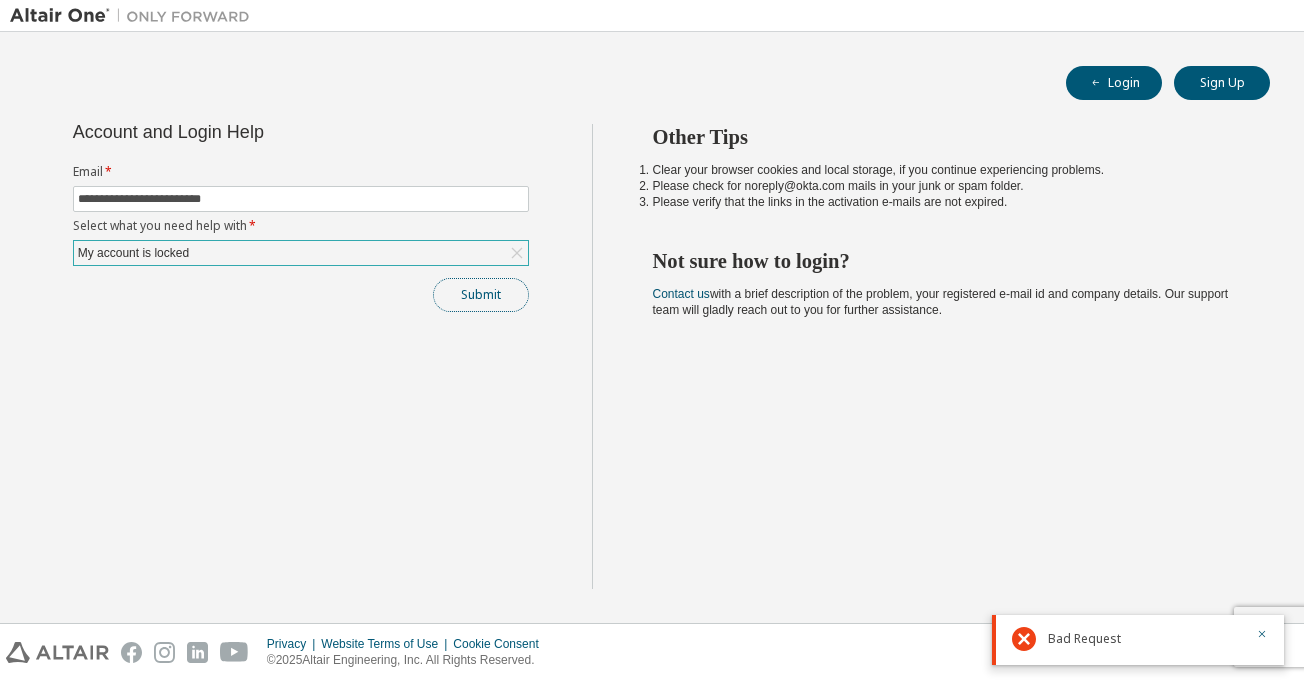click on "Submit" at bounding box center [481, 295] 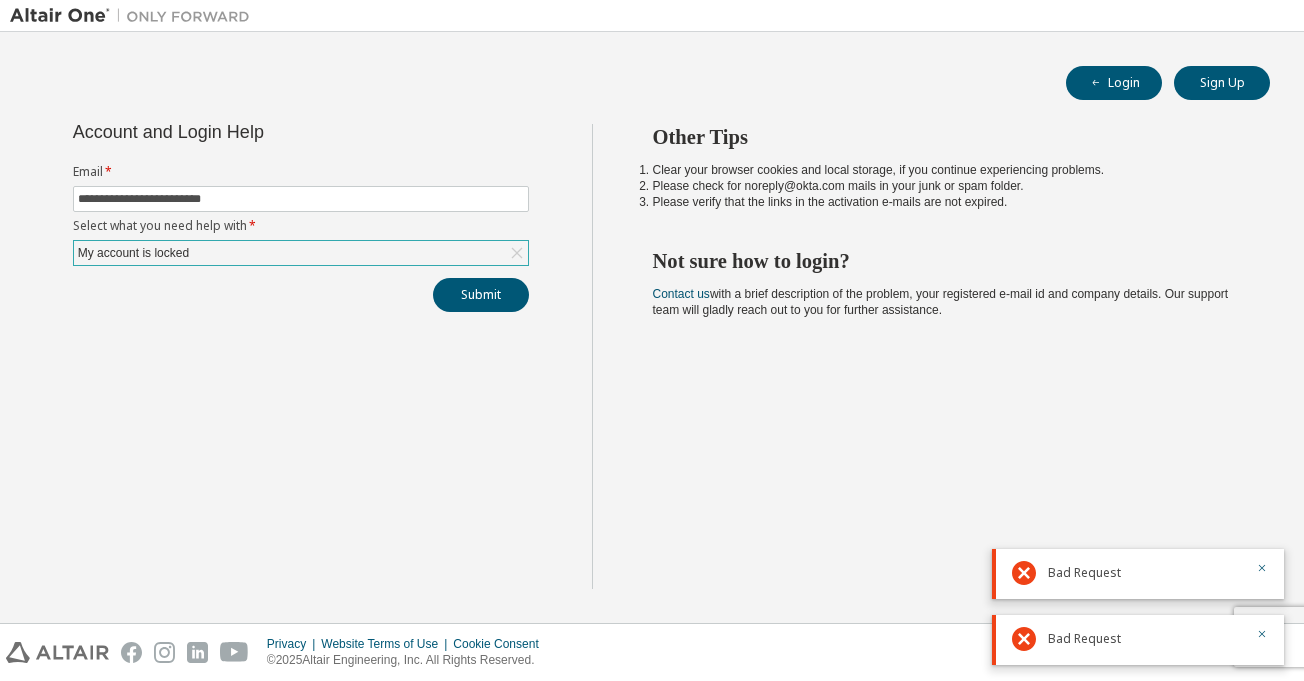 click on "**********" at bounding box center (301, 356) 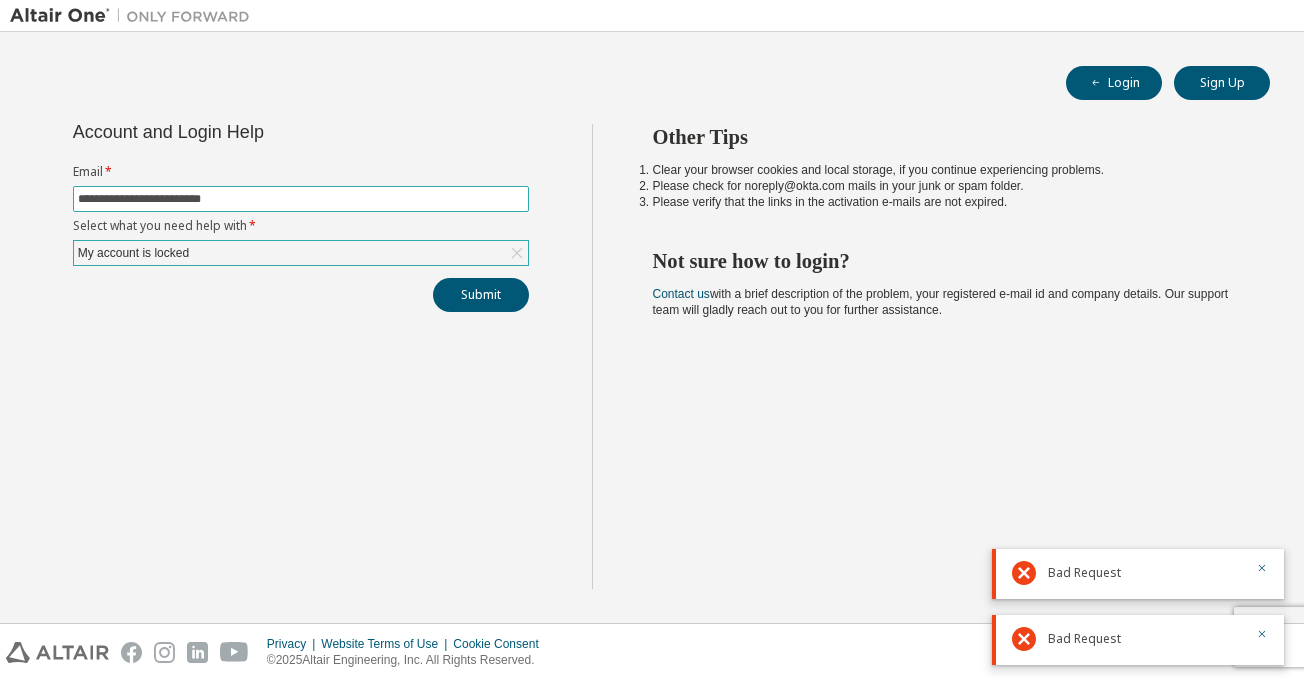 drag, startPoint x: 324, startPoint y: 196, endPoint x: 0, endPoint y: 167, distance: 325.29526 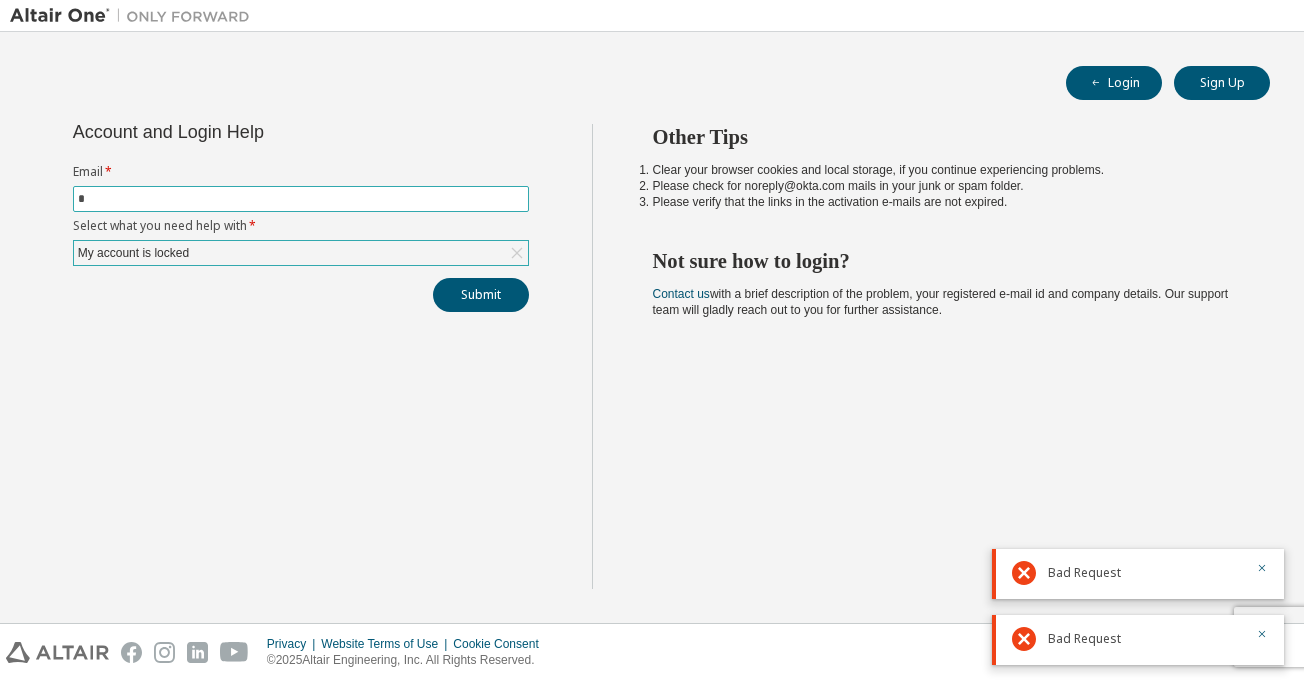 type on "**********" 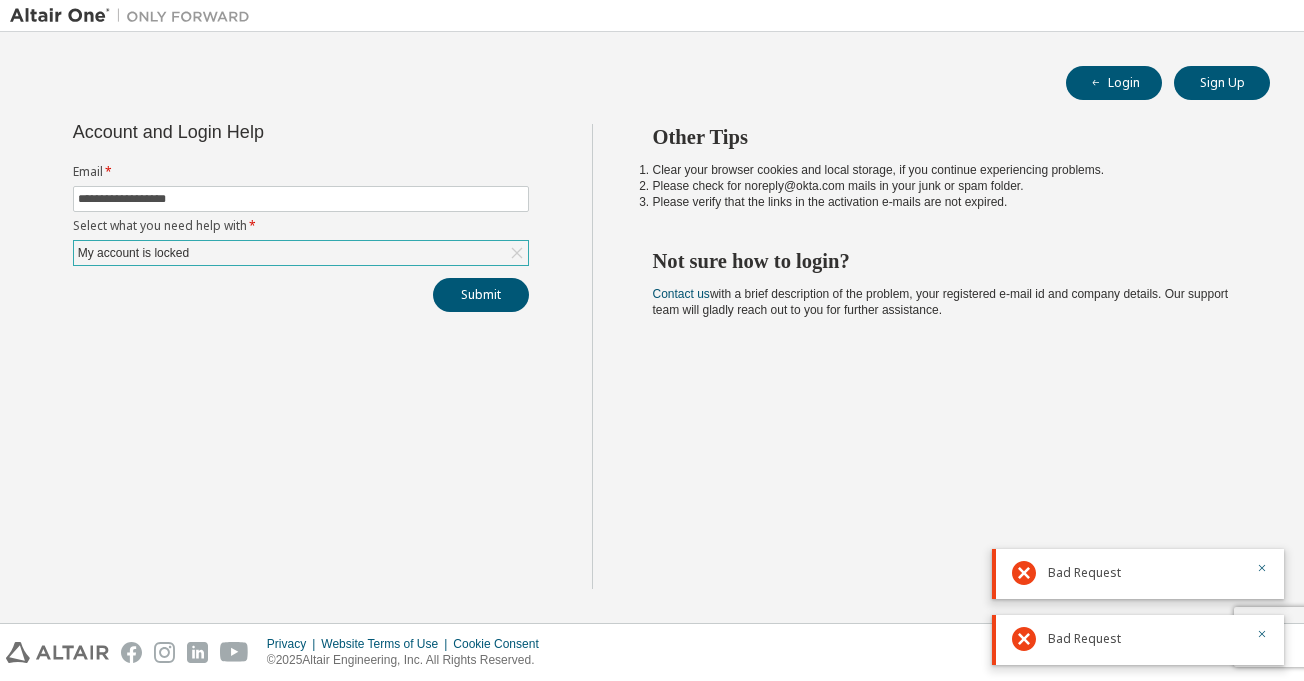click 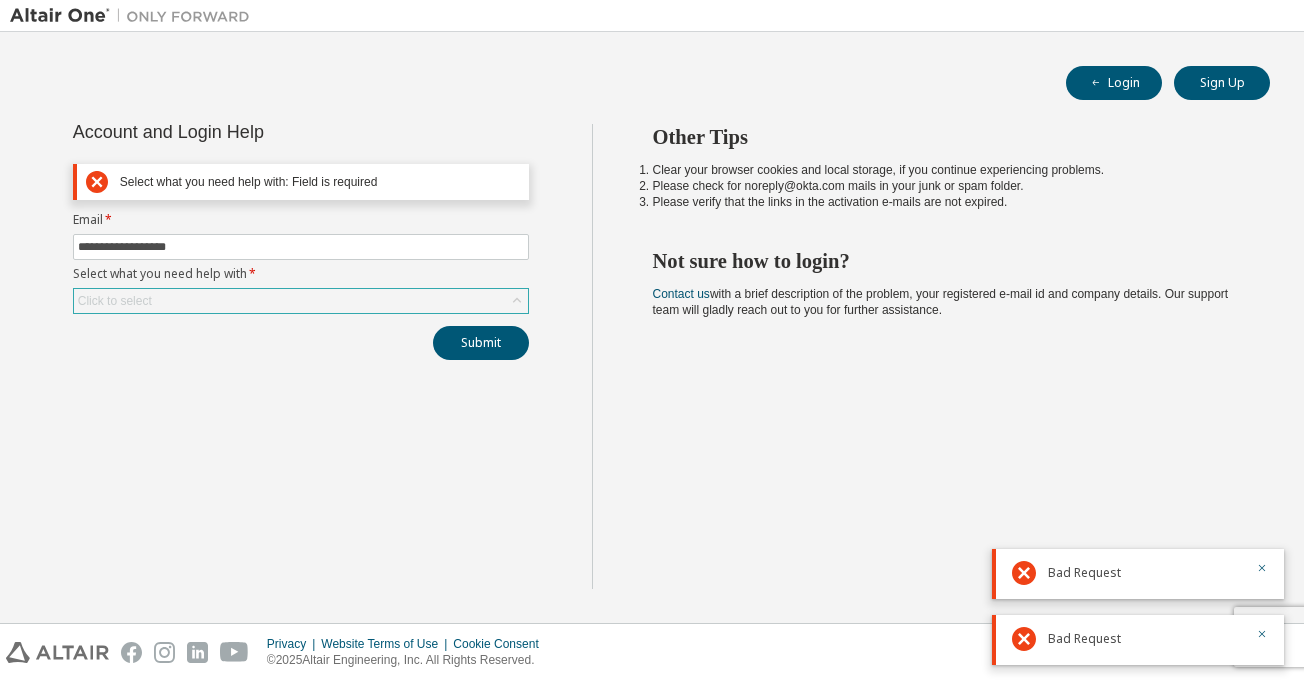 click on "Click to select" at bounding box center (301, 301) 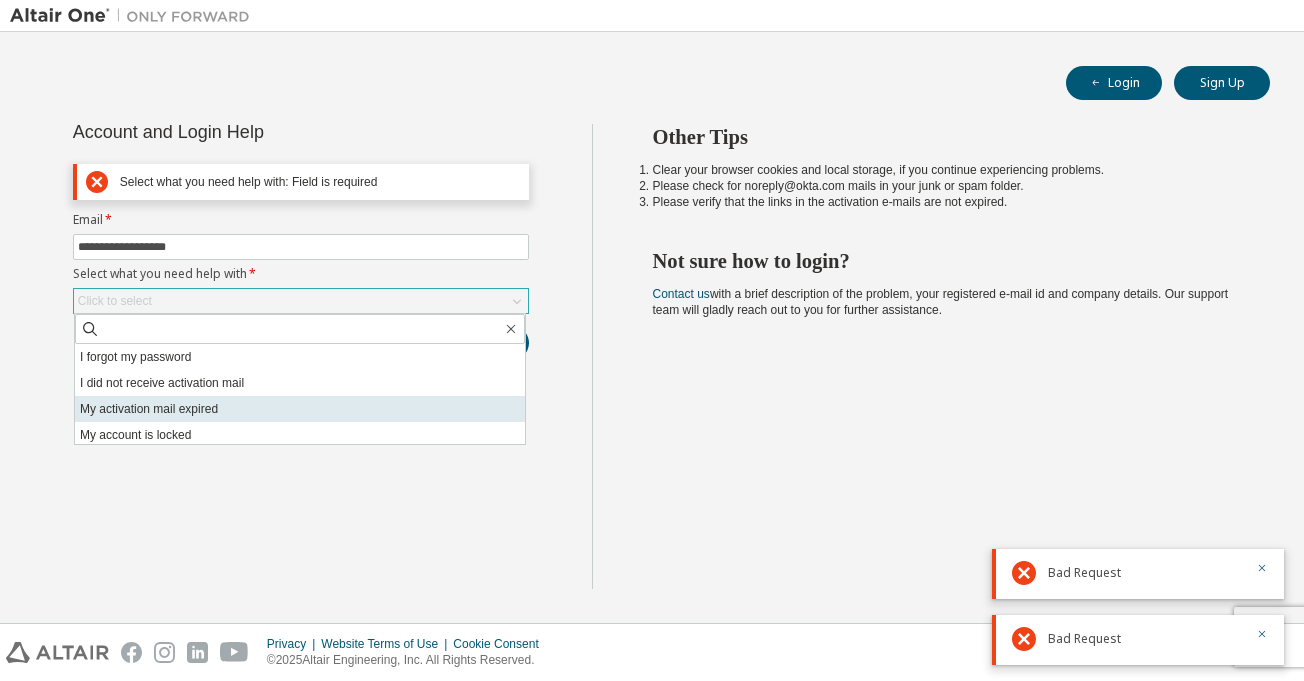 click on "My activation mail expired" at bounding box center (300, 409) 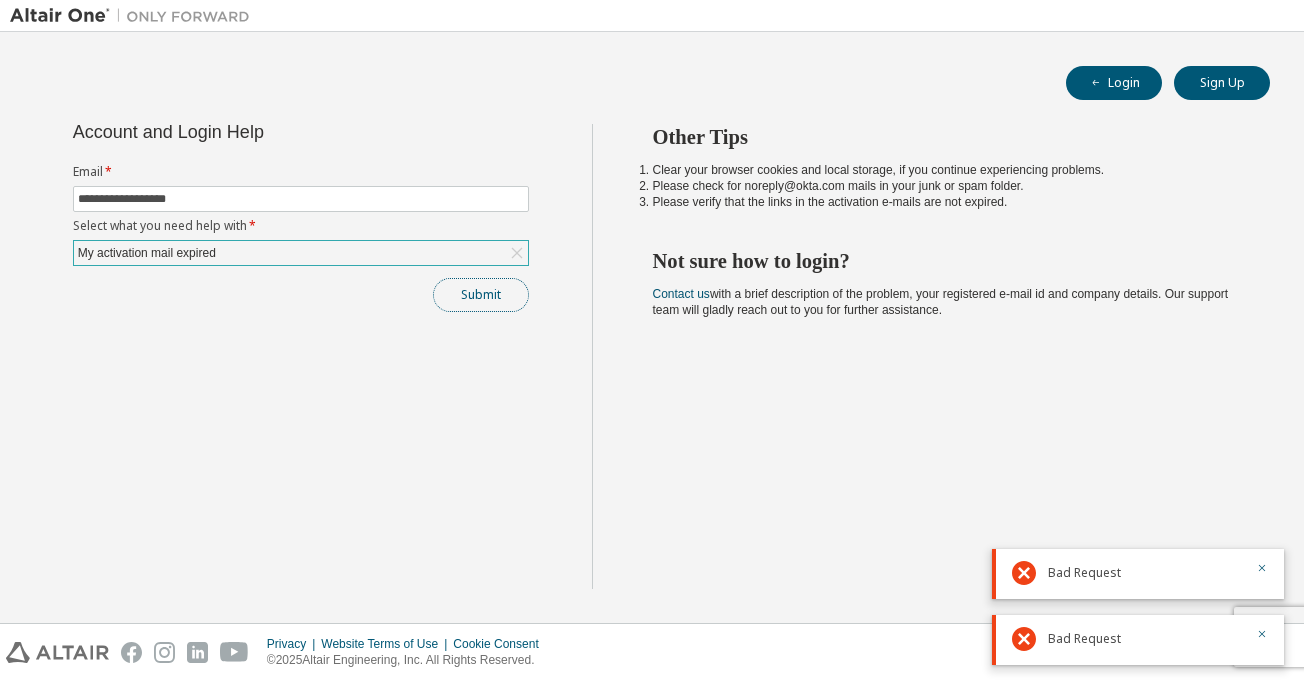 click on "Submit" at bounding box center (481, 295) 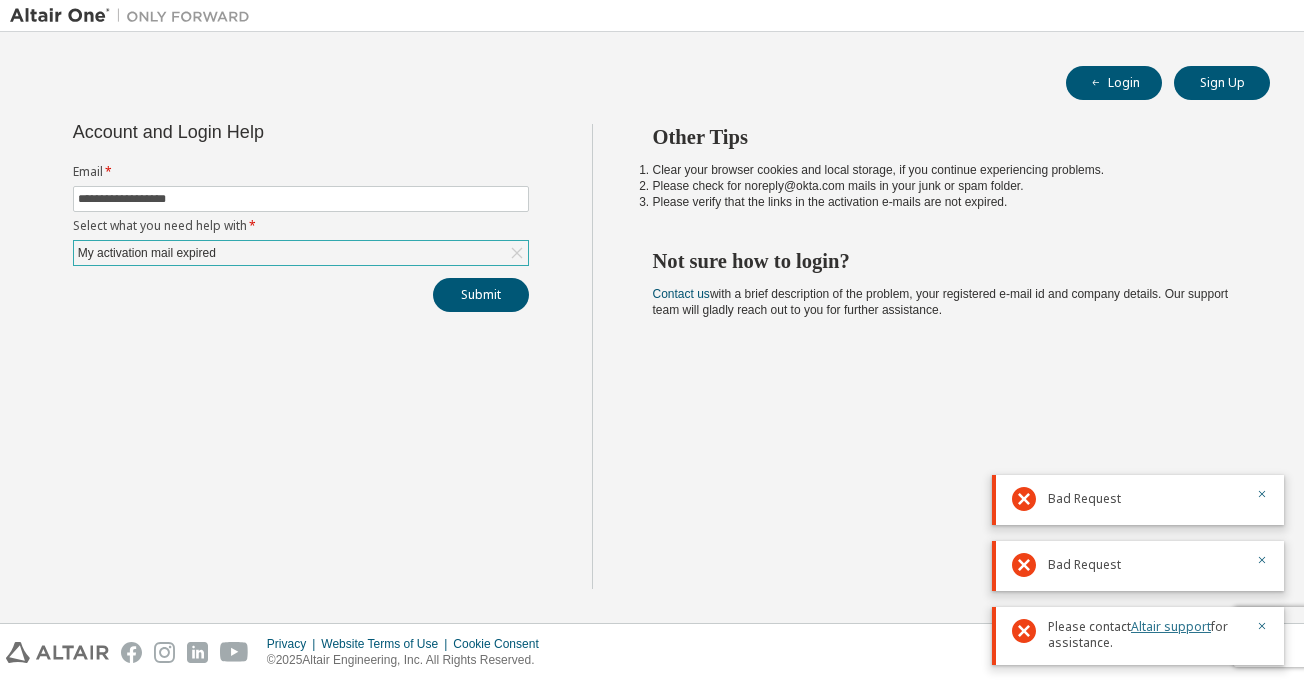 click on "Altair support" at bounding box center (1171, 626) 